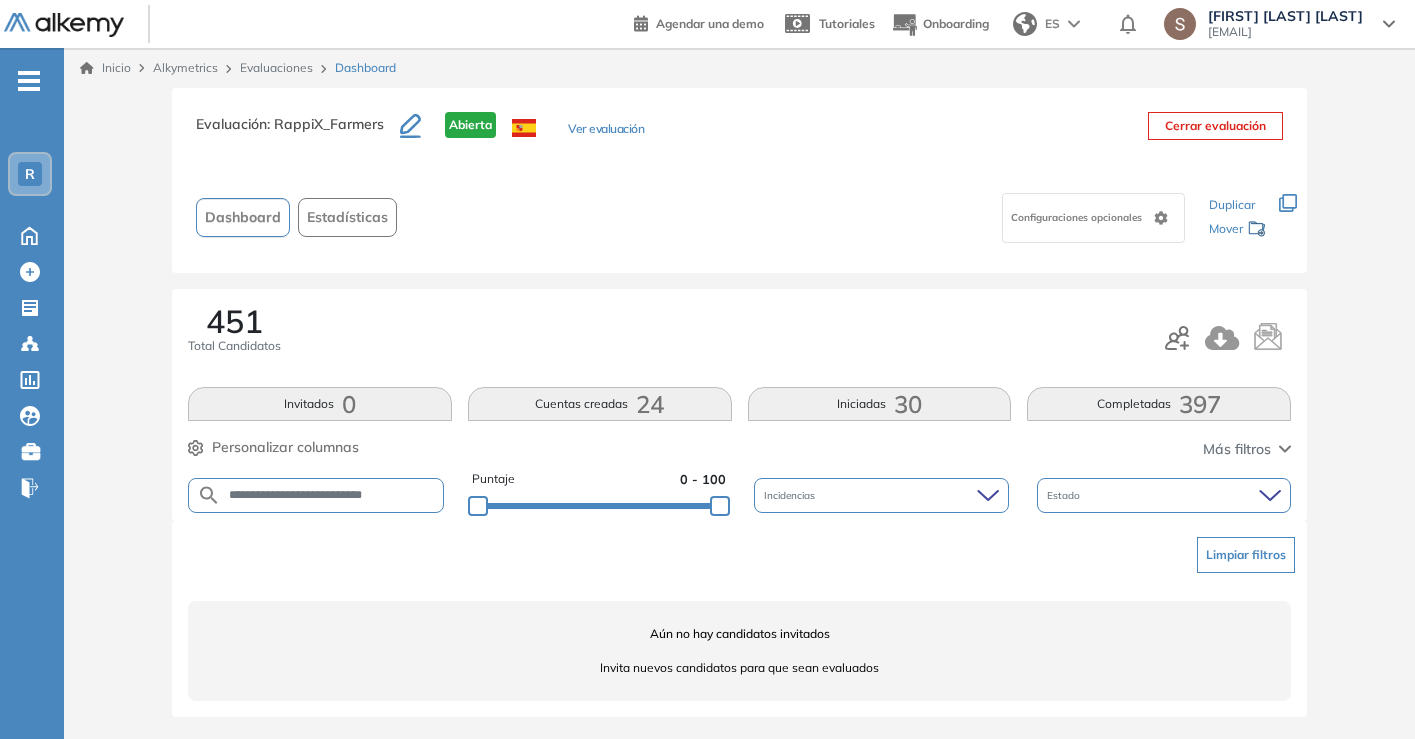 scroll, scrollTop: 0, scrollLeft: 0, axis: both 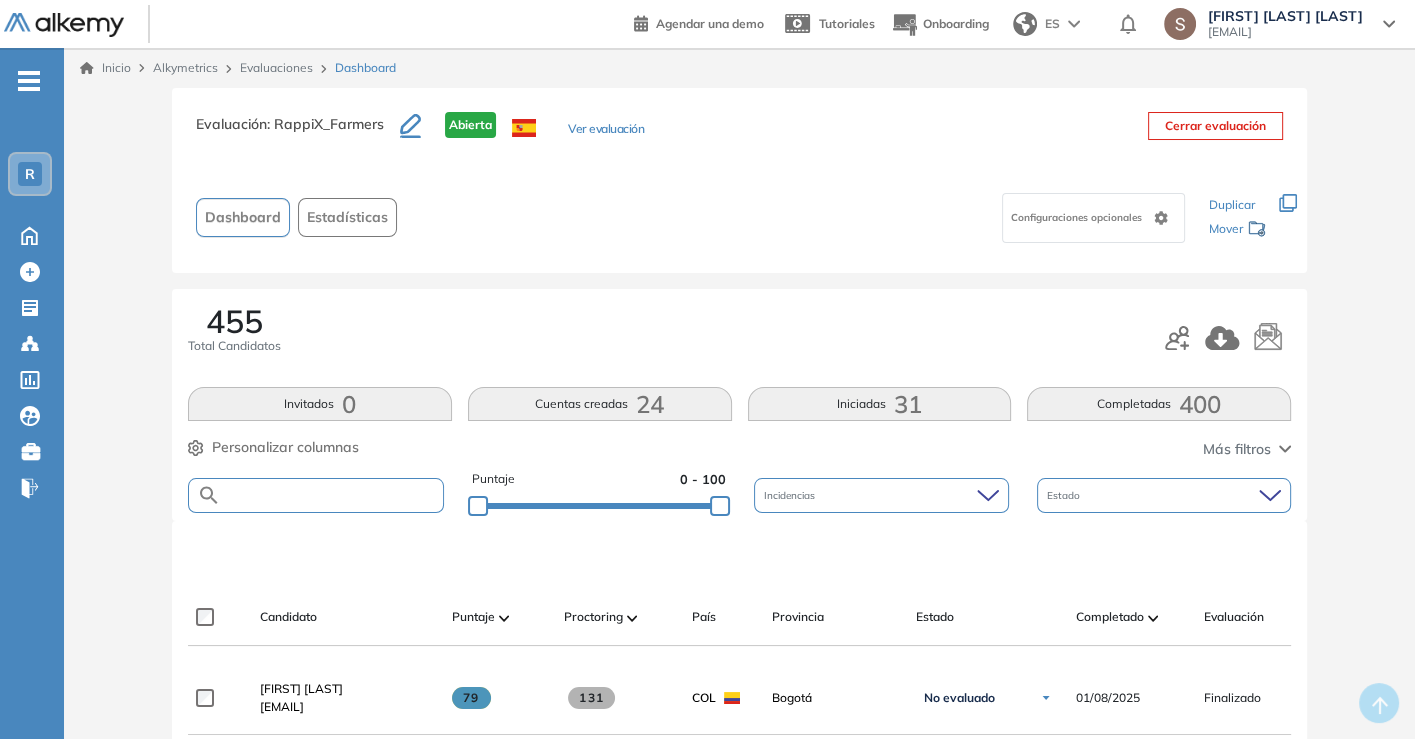 click at bounding box center (332, 495) 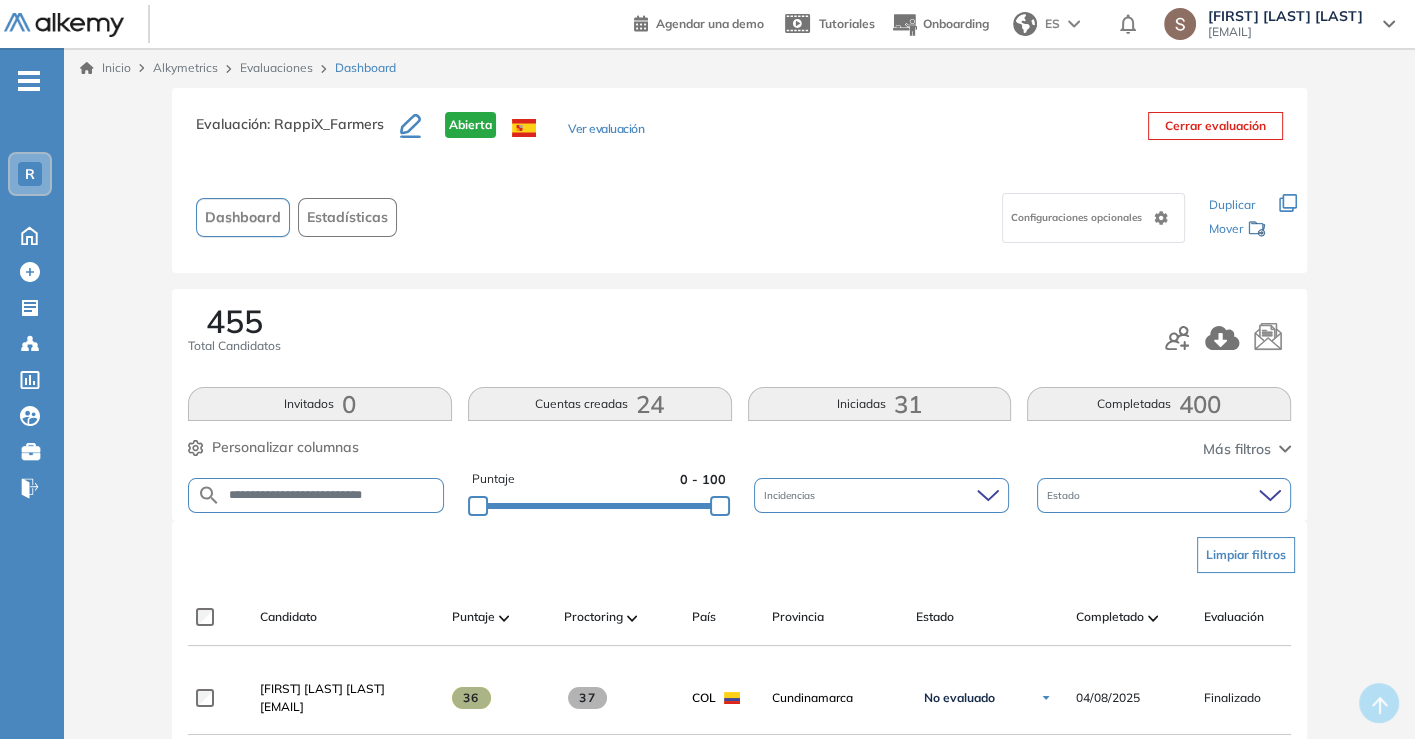 click on "**********" at bounding box center (332, 495) 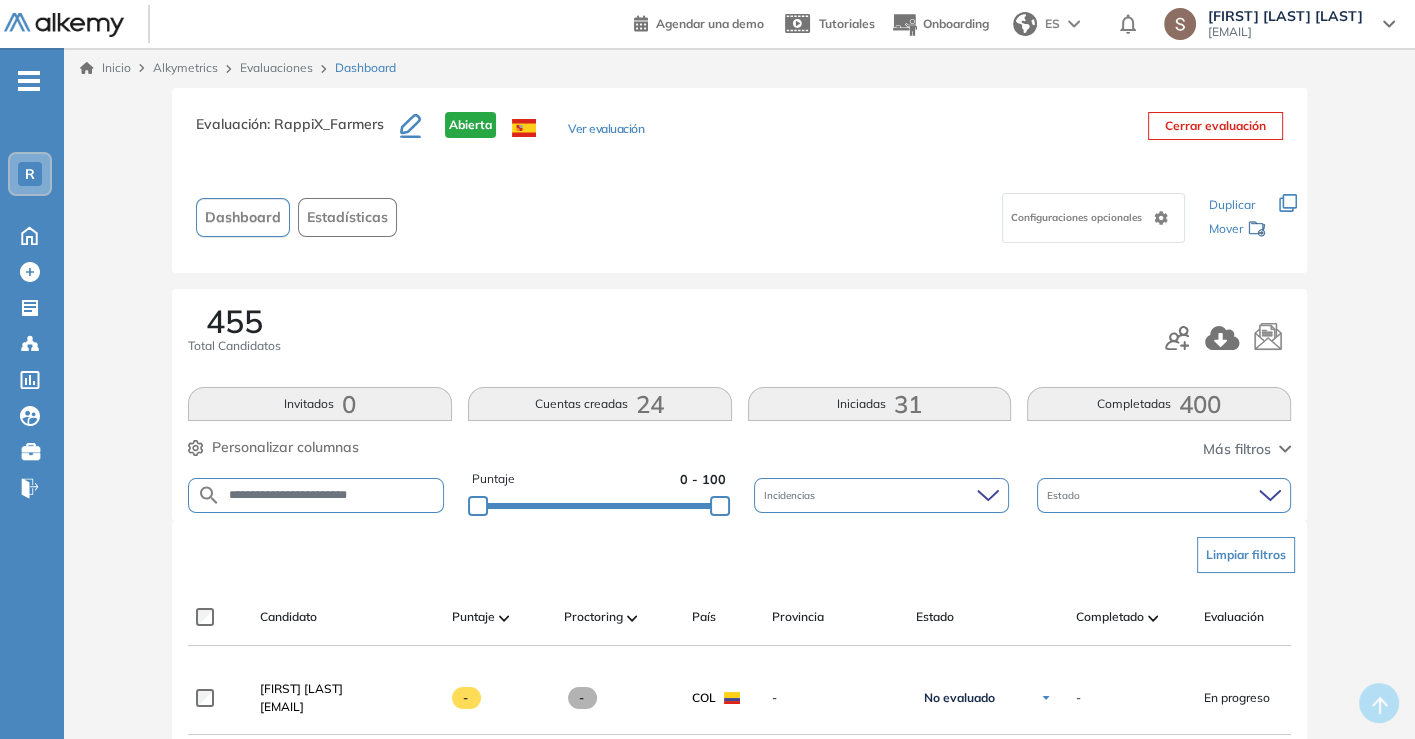 click on "**********" at bounding box center [332, 495] 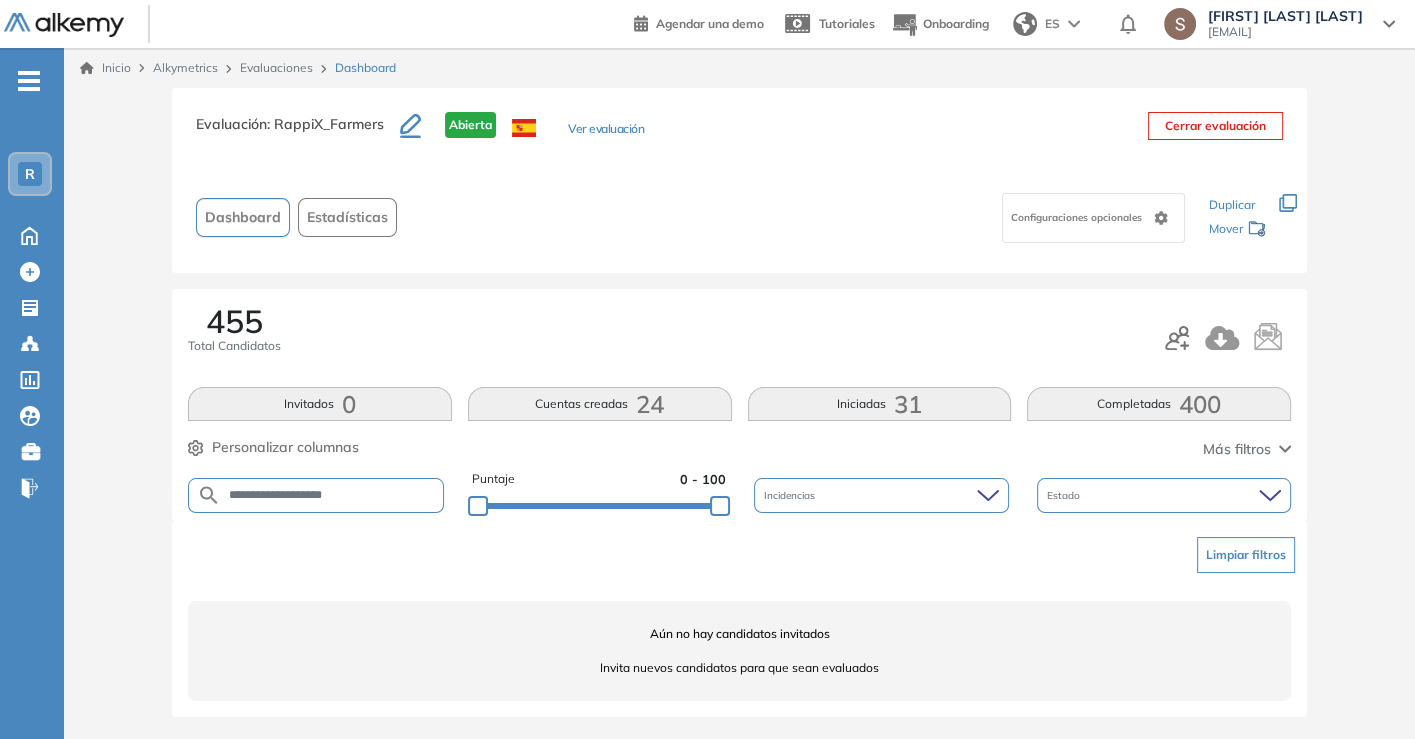 click on "**********" at bounding box center (332, 495) 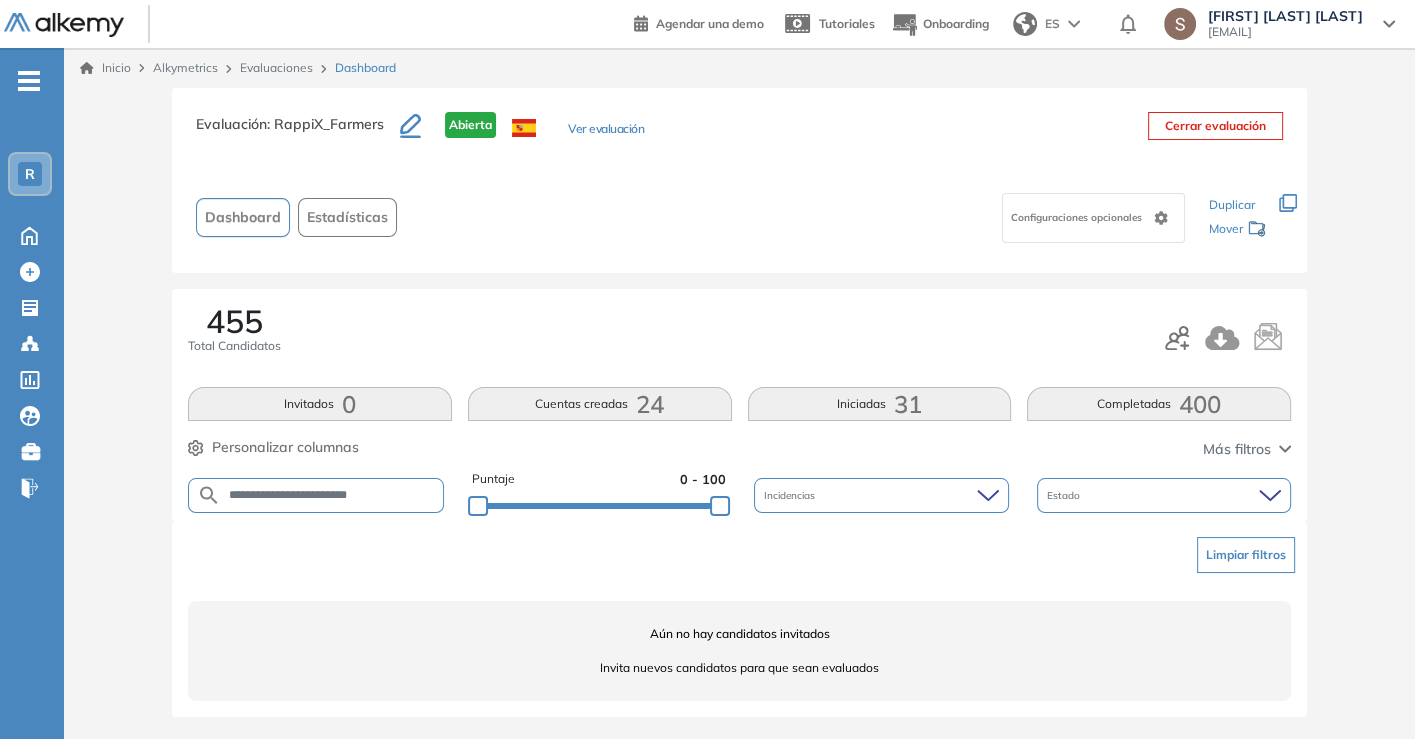 click on "**********" at bounding box center (332, 495) 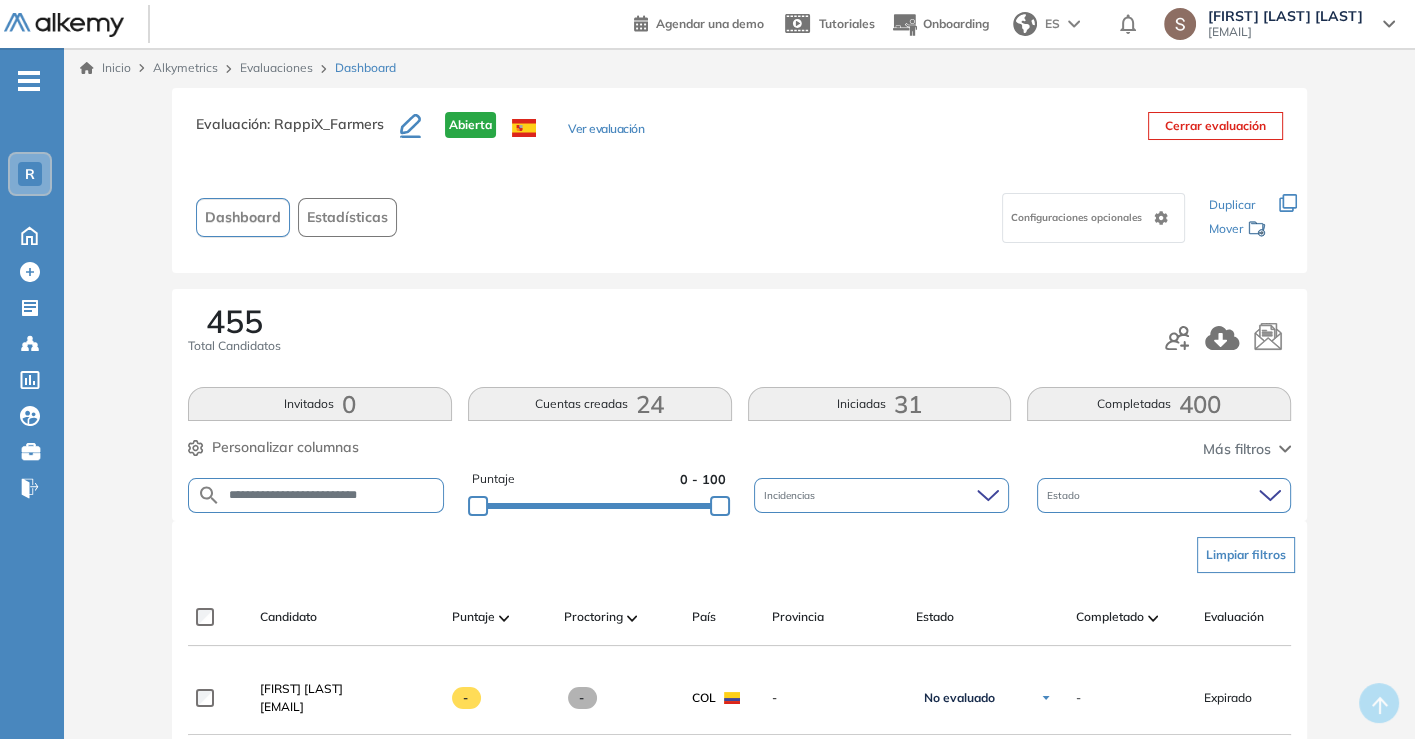 click on "**********" at bounding box center [316, 495] 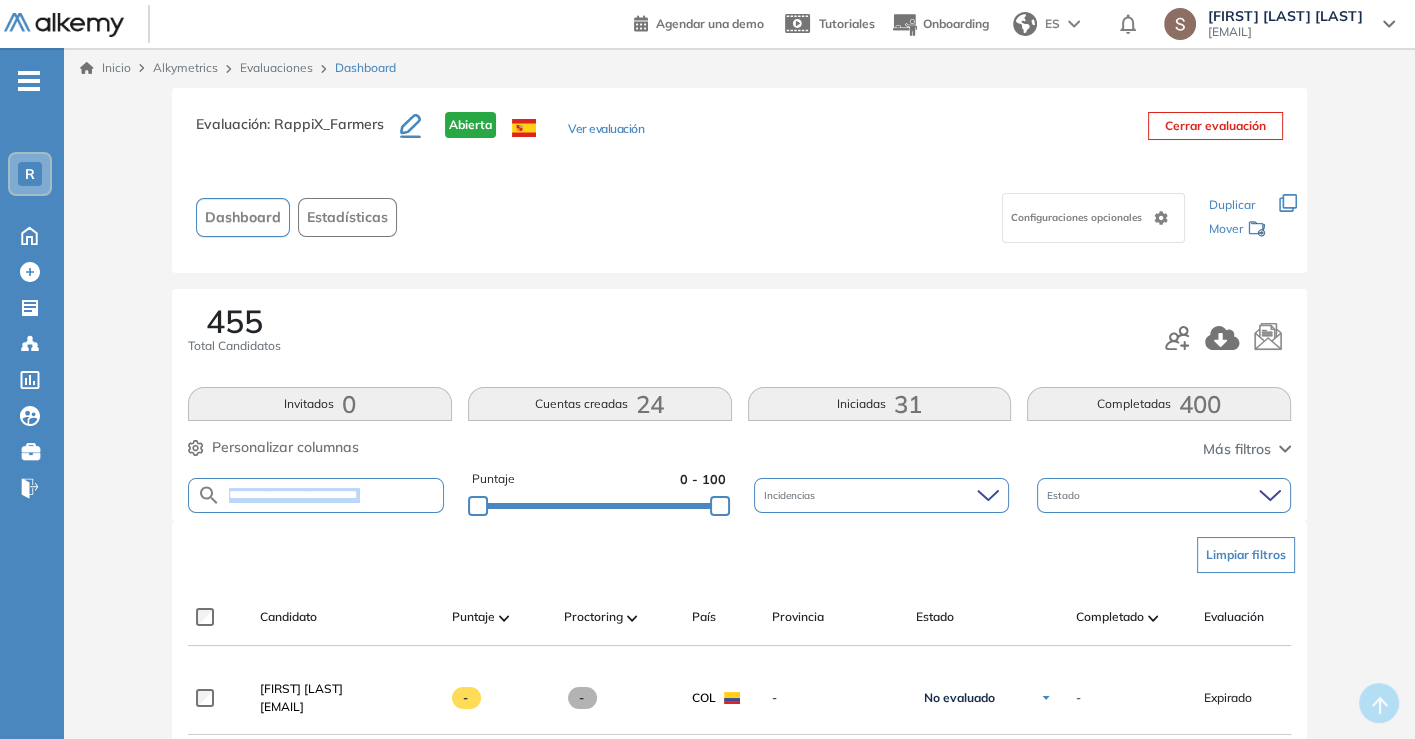 click on "**********" at bounding box center (316, 495) 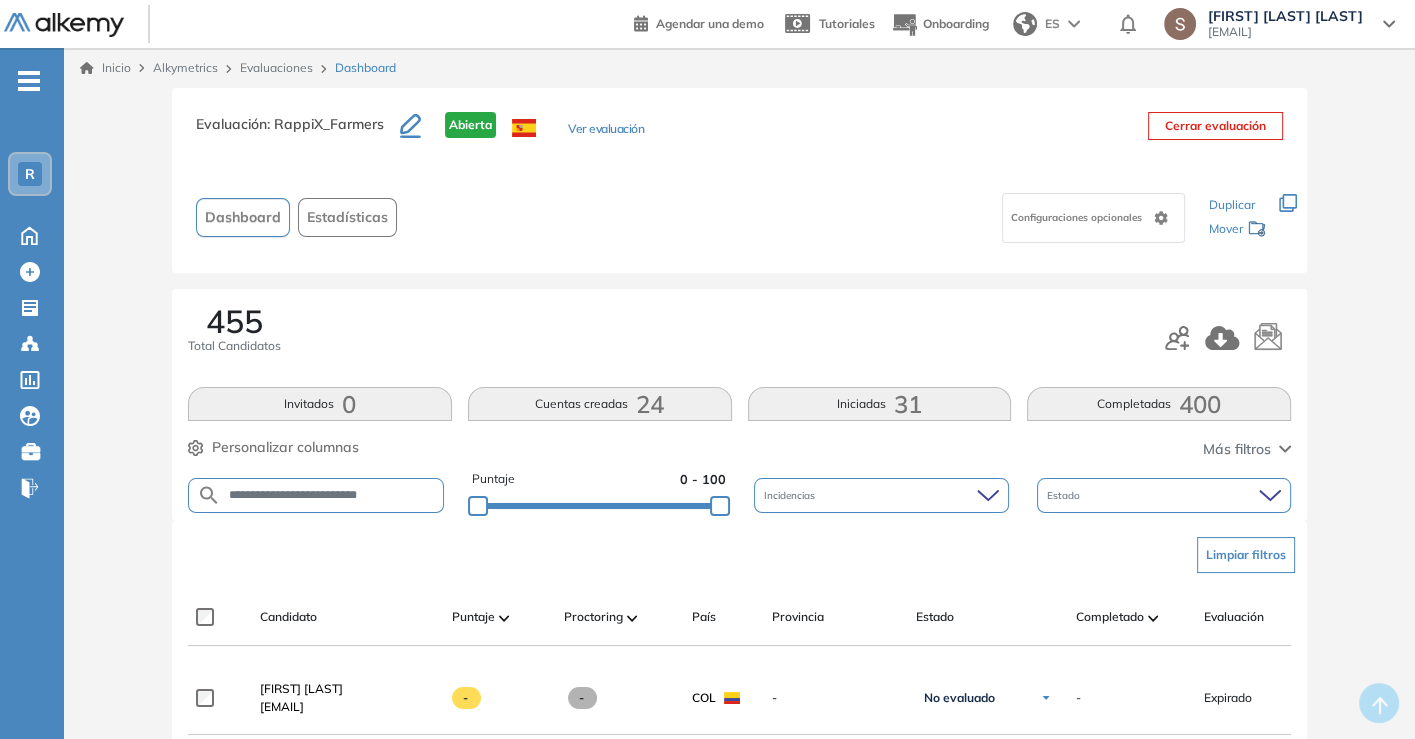 click on "**********" at bounding box center (332, 495) 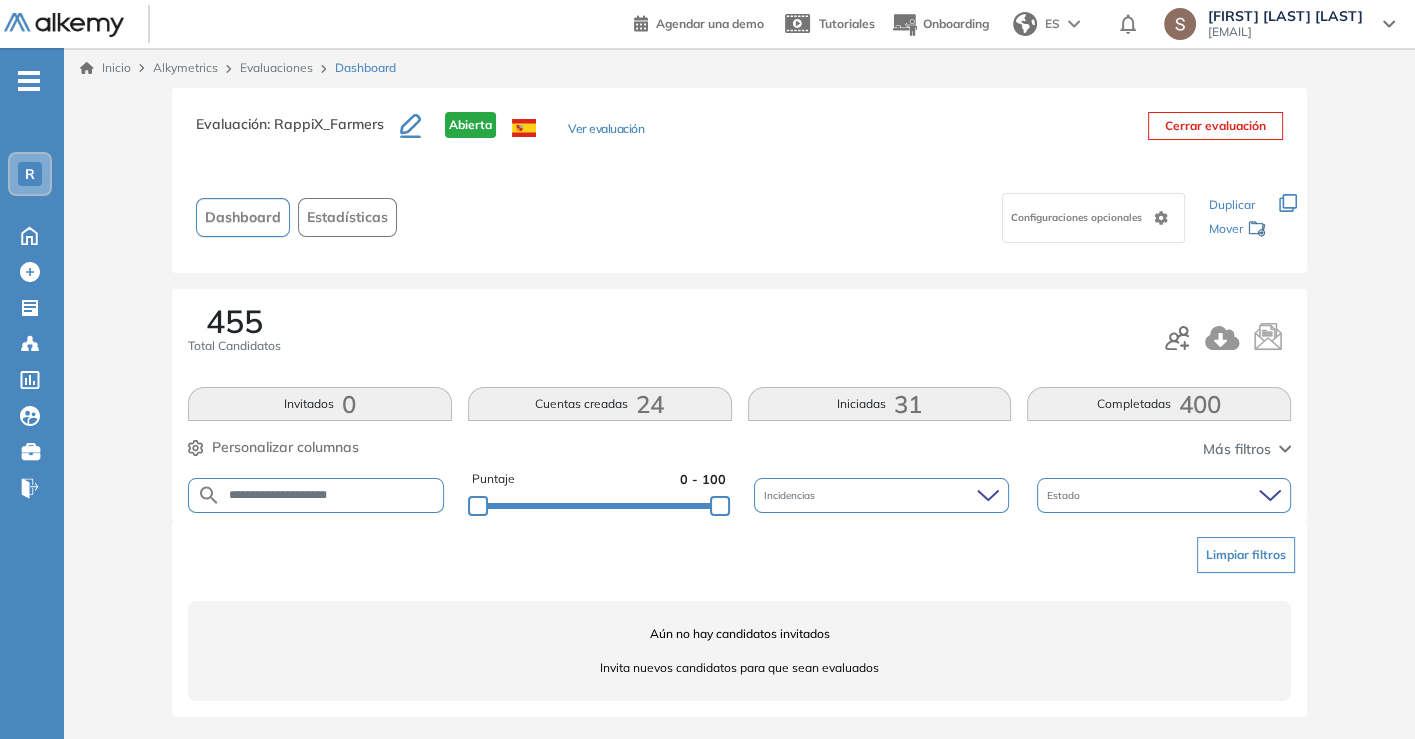 click on "**********" at bounding box center (332, 495) 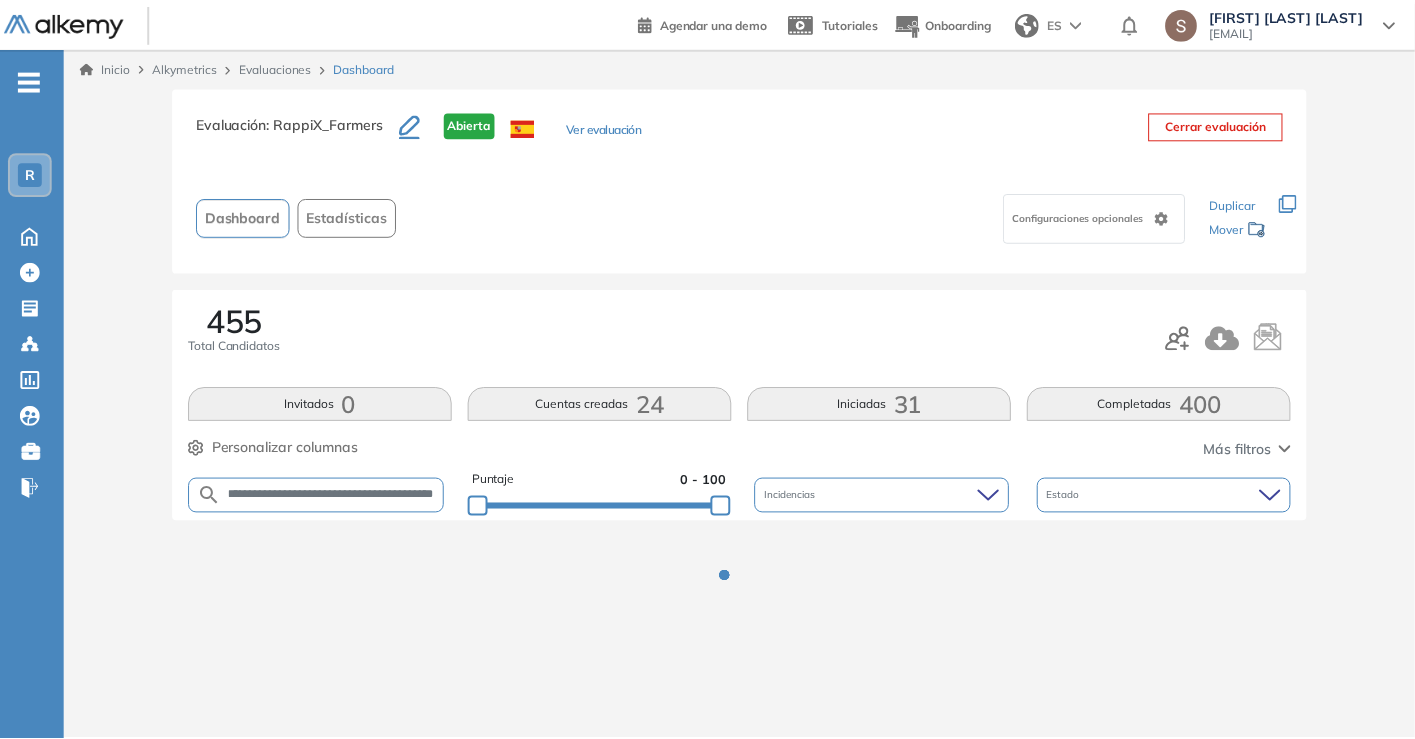 scroll, scrollTop: 0, scrollLeft: 41, axis: horizontal 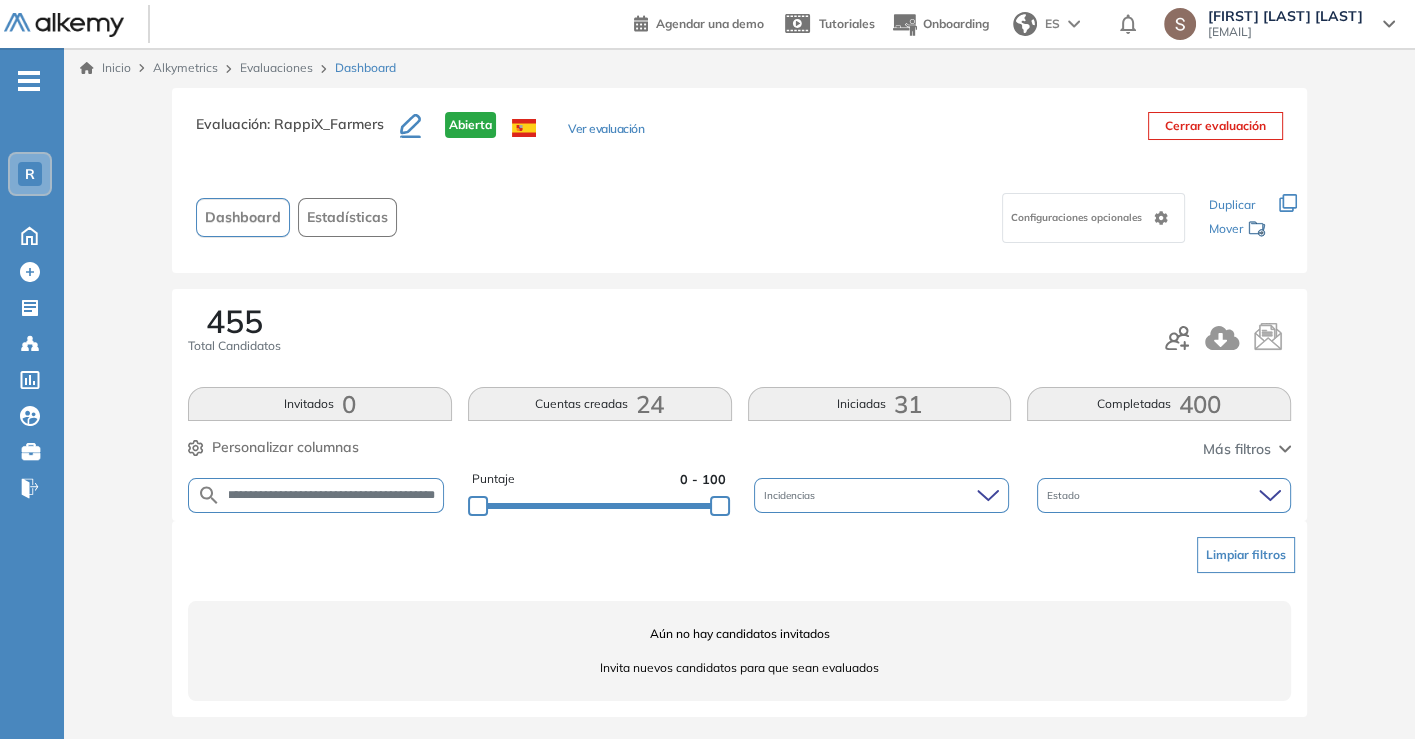 click on "**********" at bounding box center [332, 495] 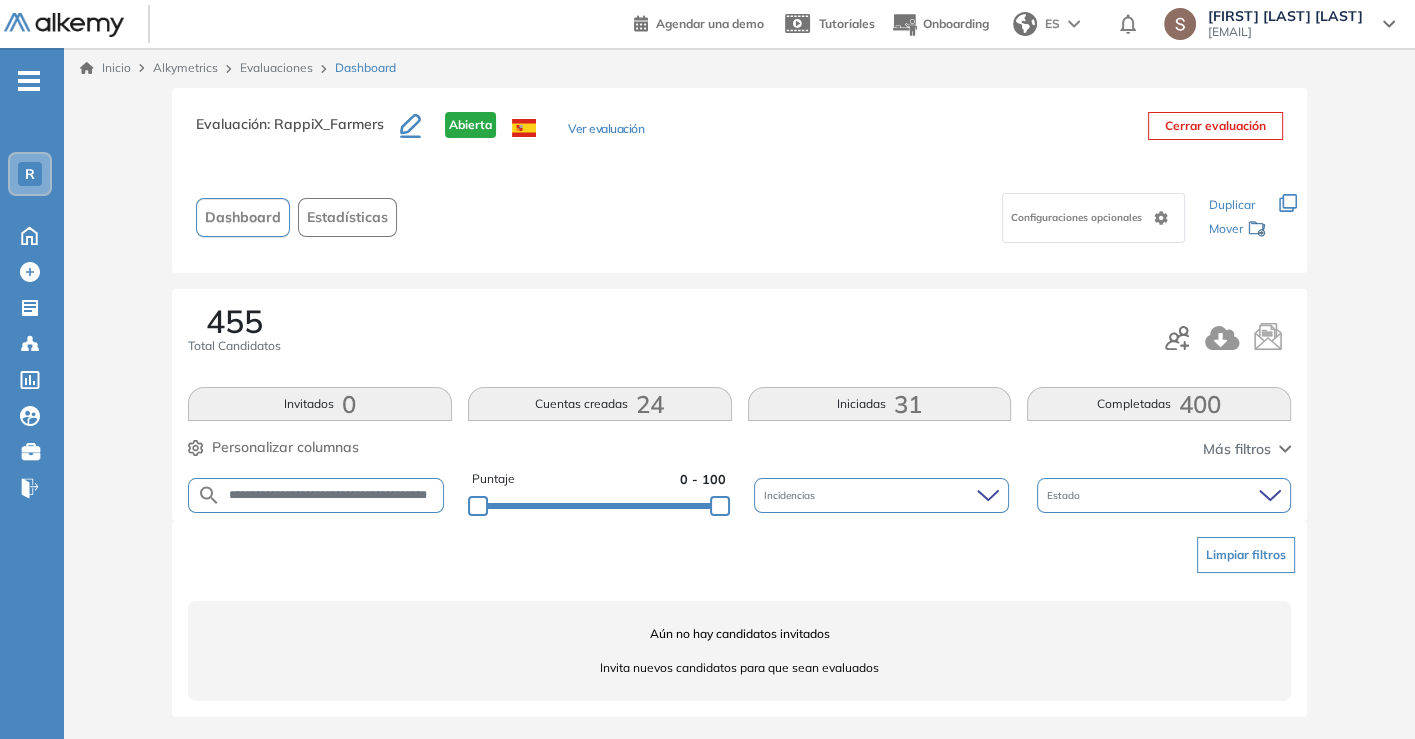 type on "**********" 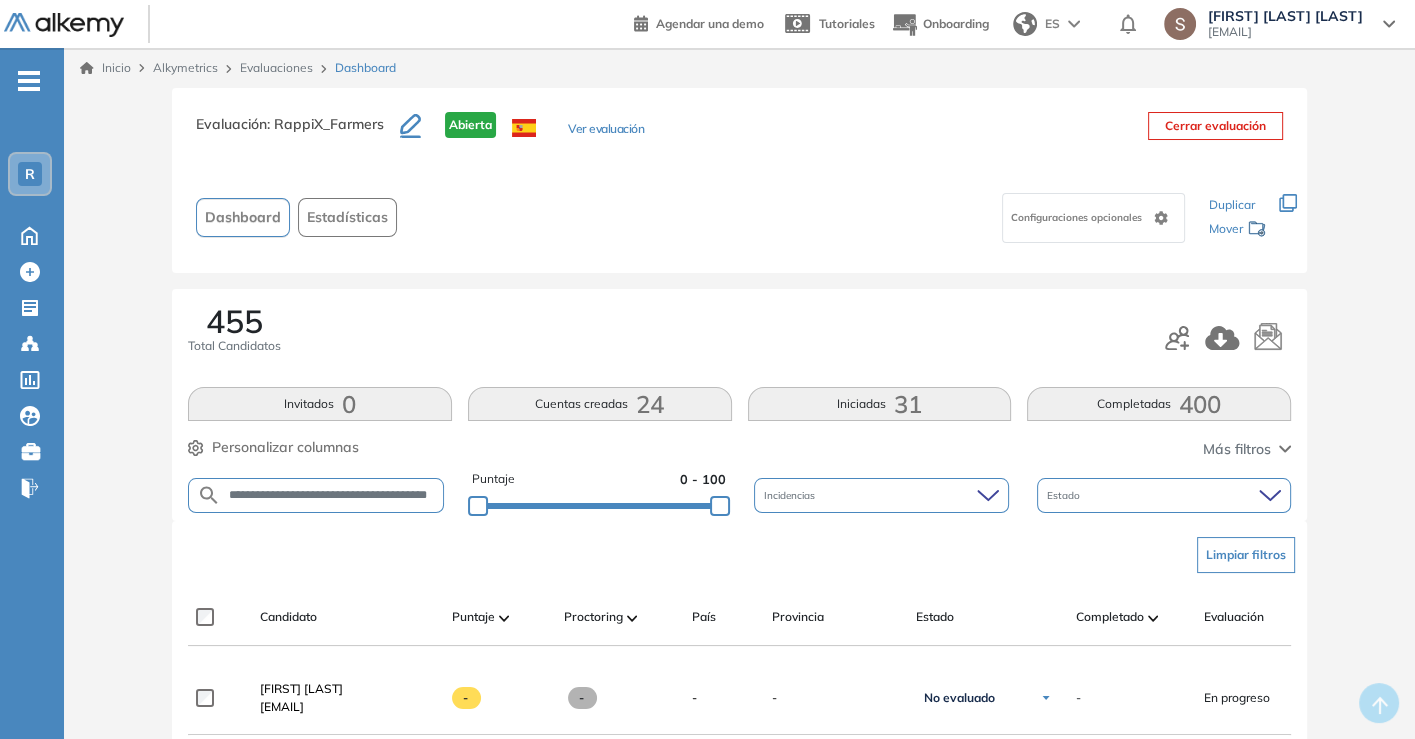 click on "**********" at bounding box center (332, 495) 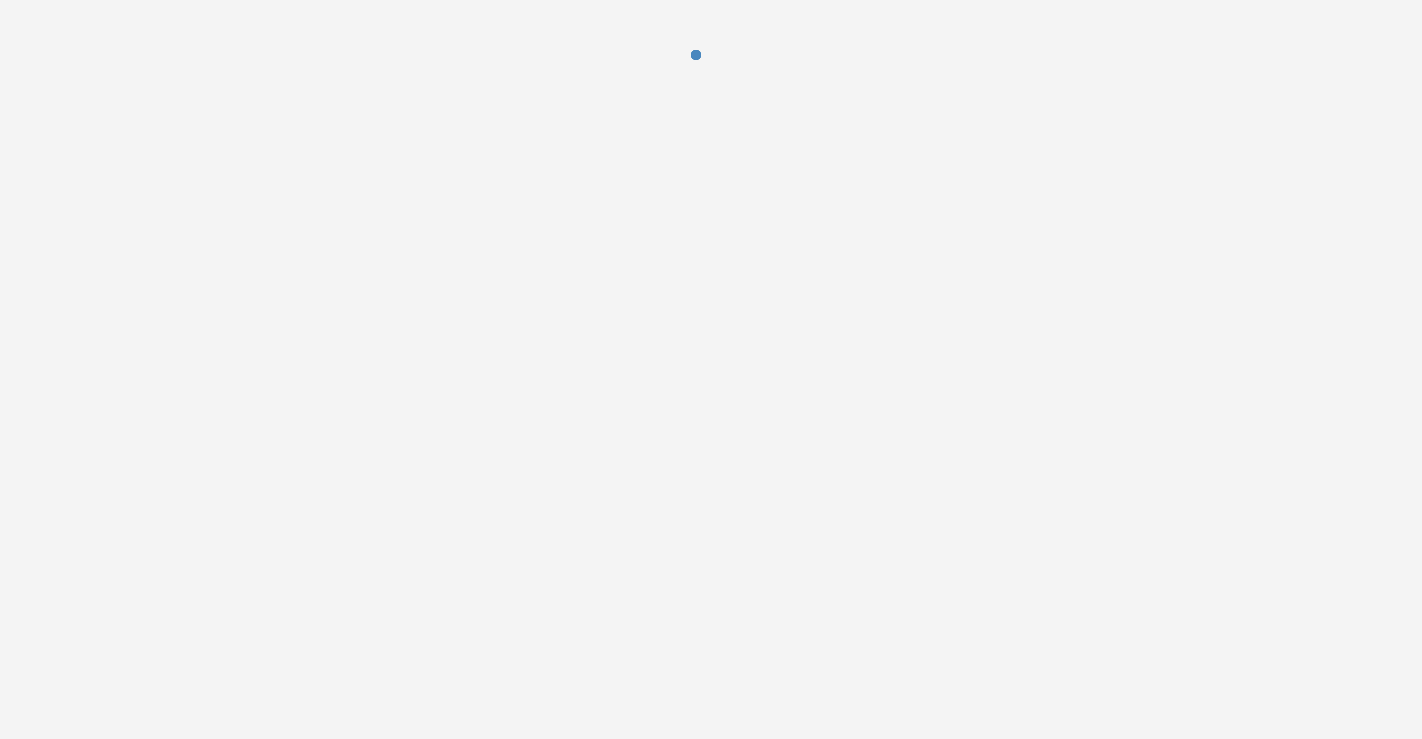 scroll, scrollTop: 0, scrollLeft: 0, axis: both 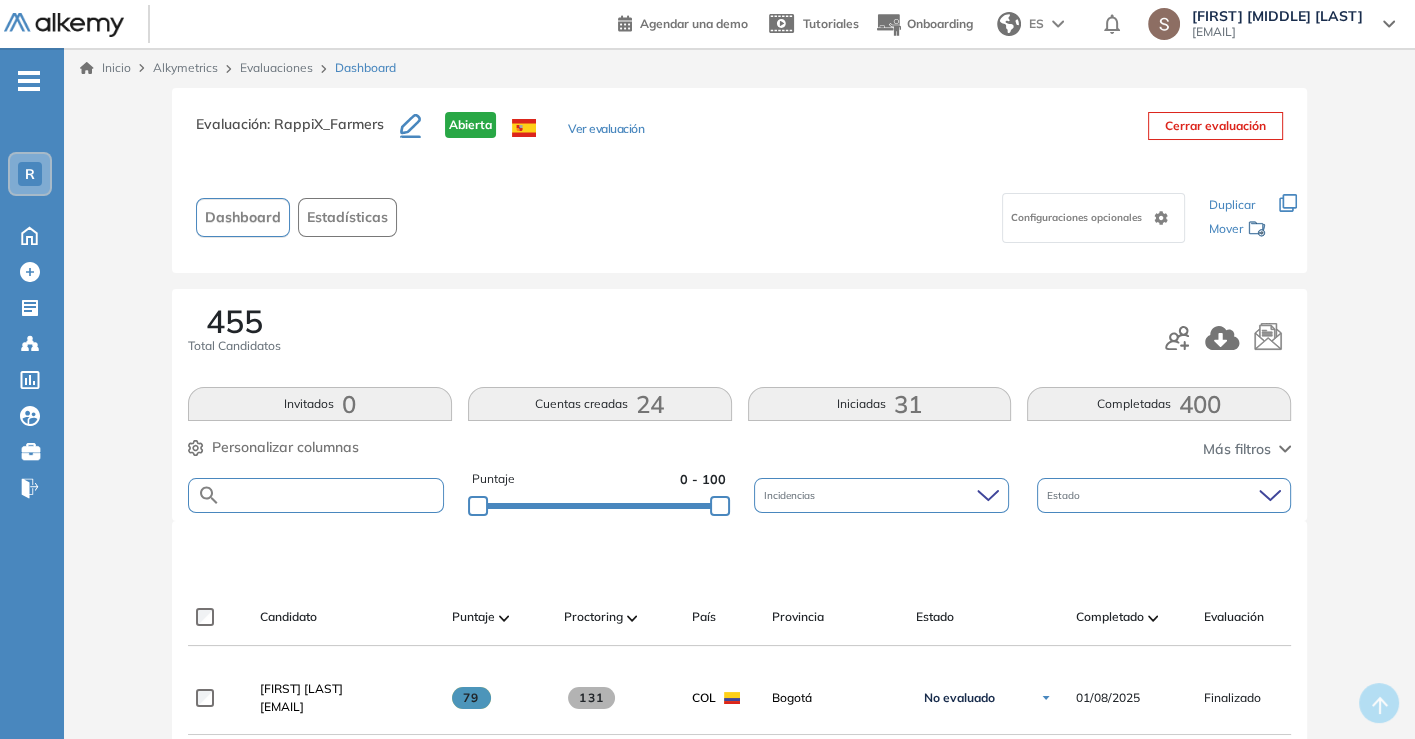 click at bounding box center (332, 495) 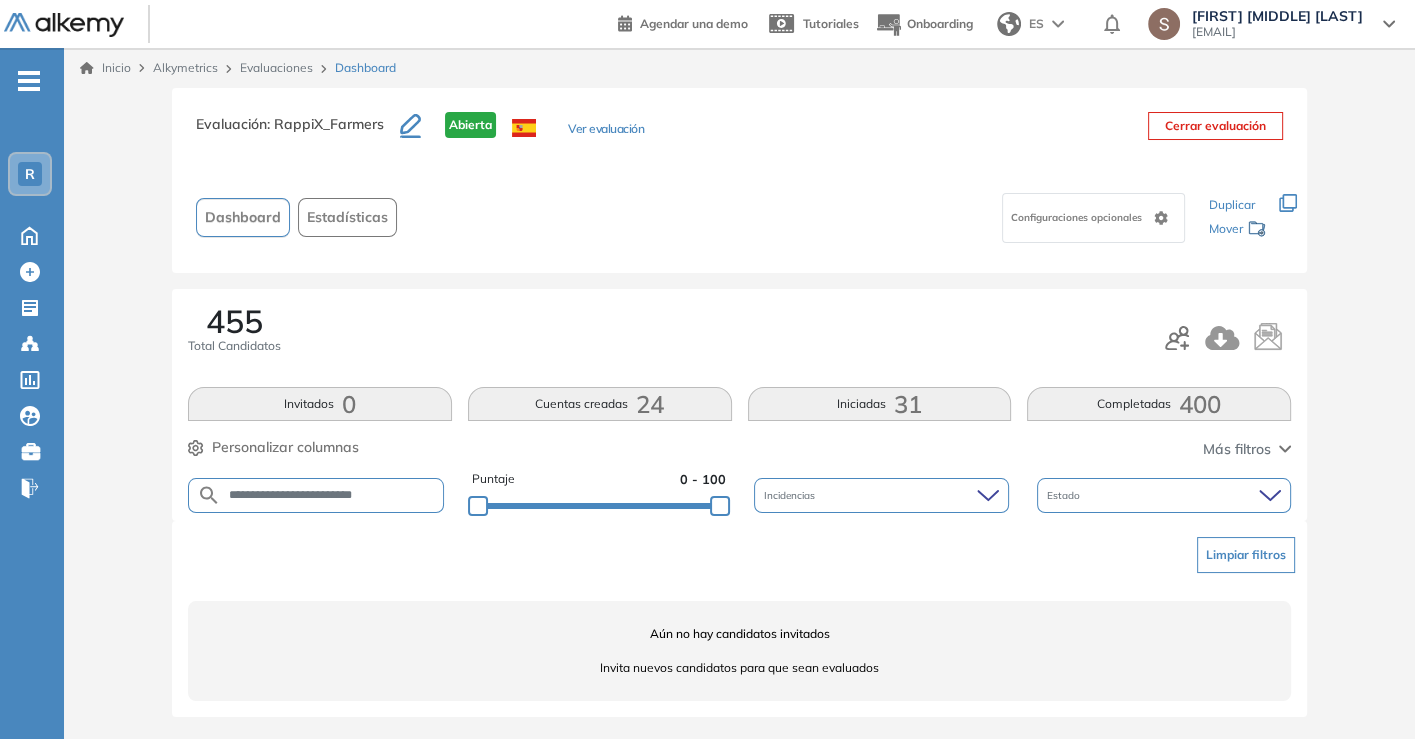 click on "**********" at bounding box center [332, 495] 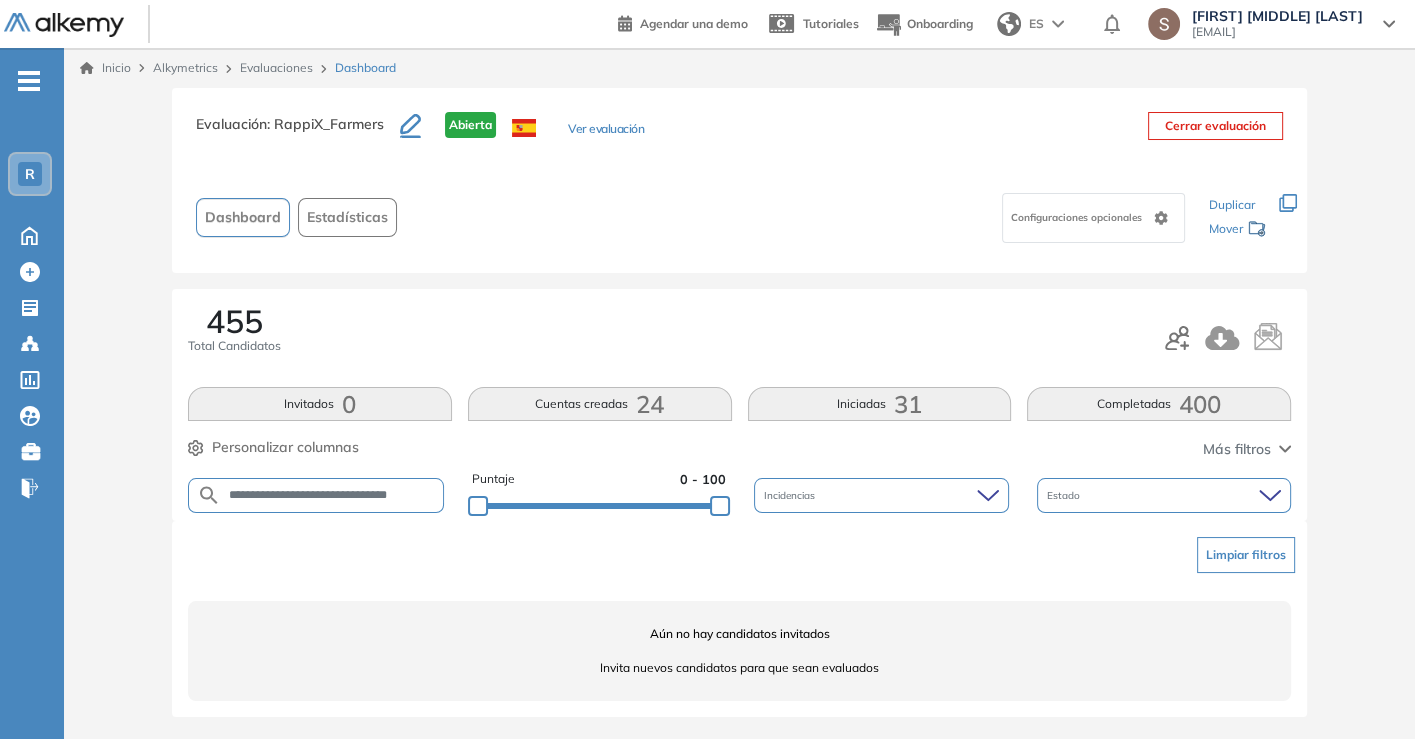 click on "**********" at bounding box center [316, 495] 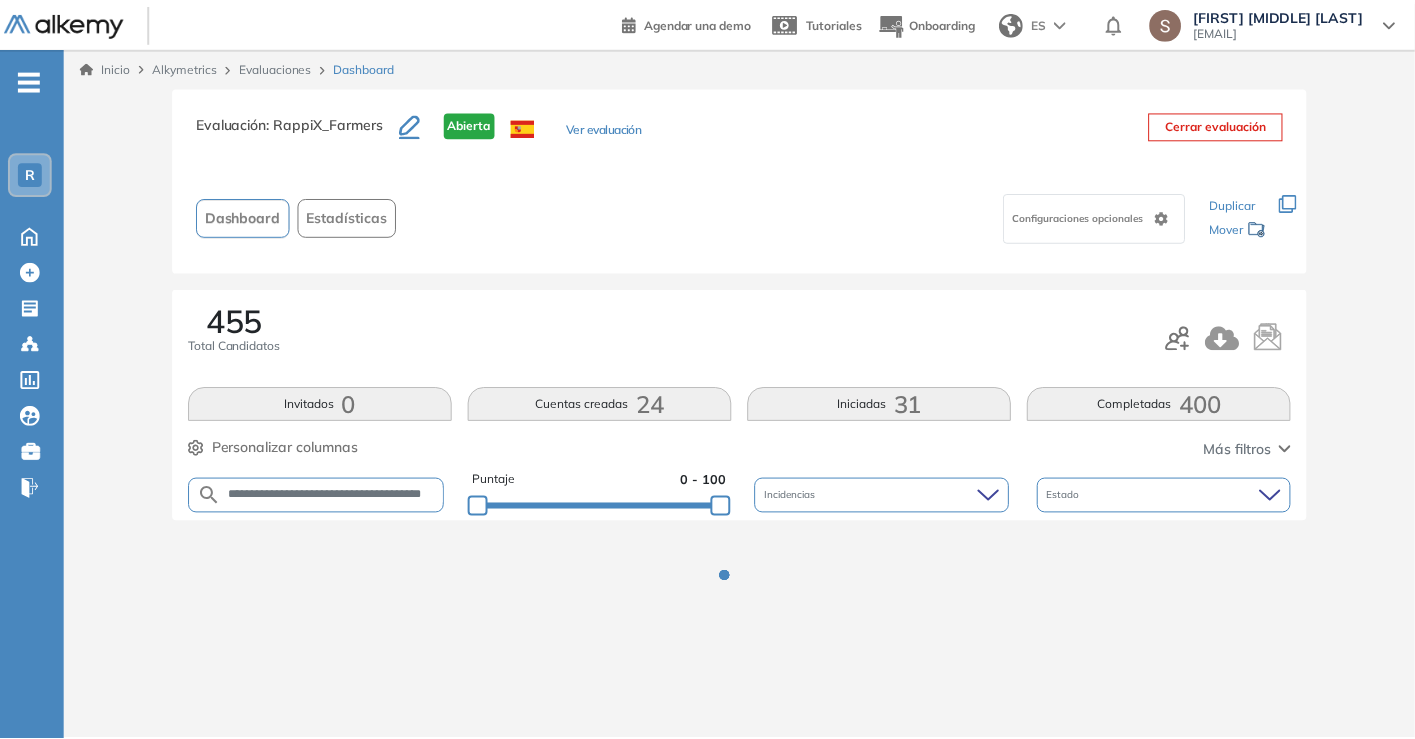 scroll, scrollTop: 0, scrollLeft: 39, axis: horizontal 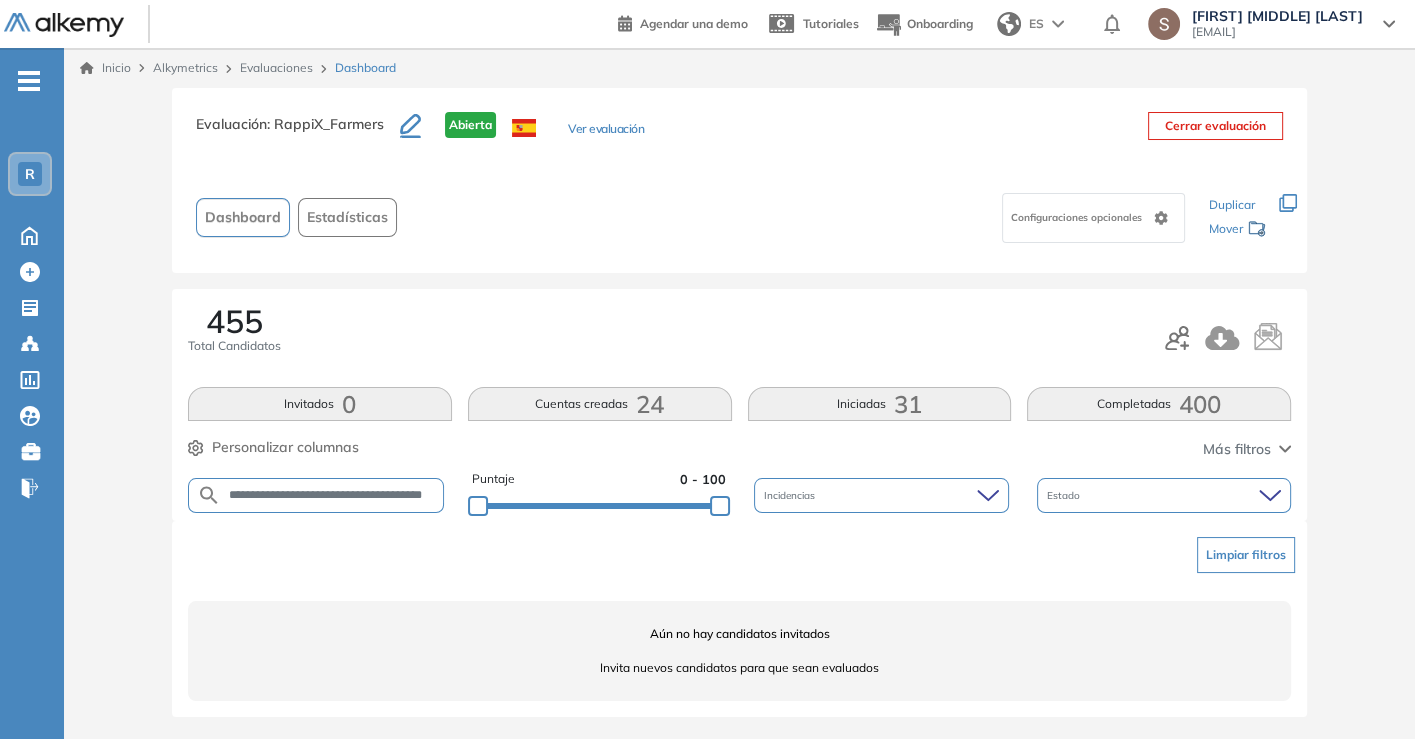 click on "**********" at bounding box center [332, 495] 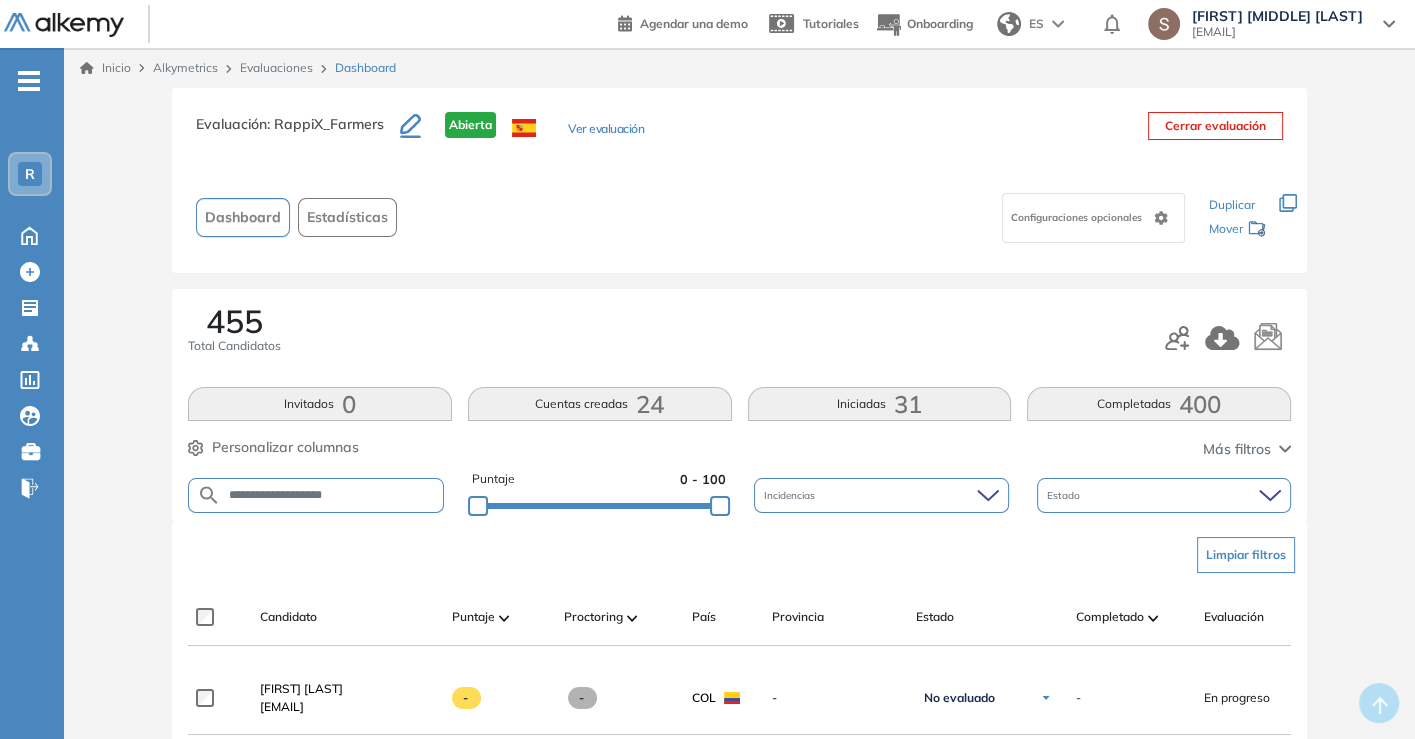 click on "**********" at bounding box center [332, 495] 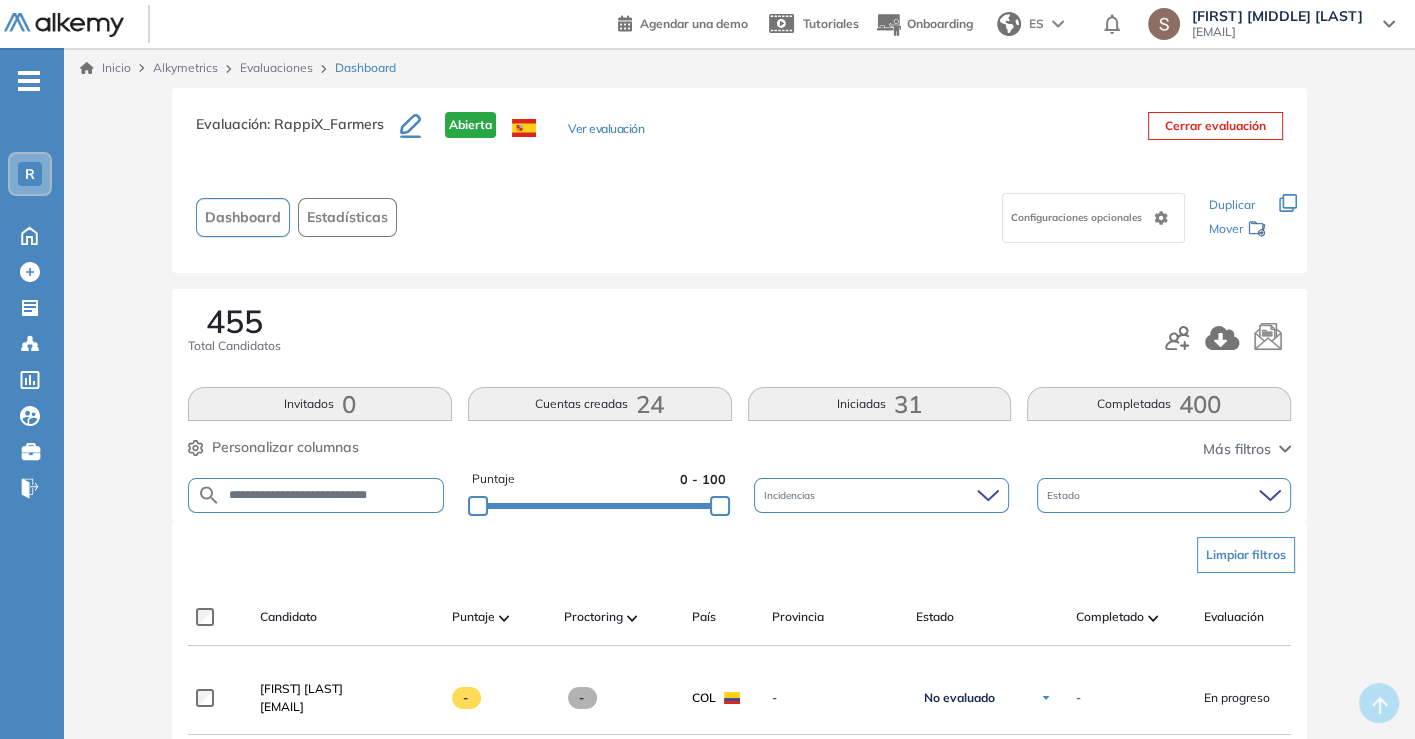 click on "**********" at bounding box center [332, 495] 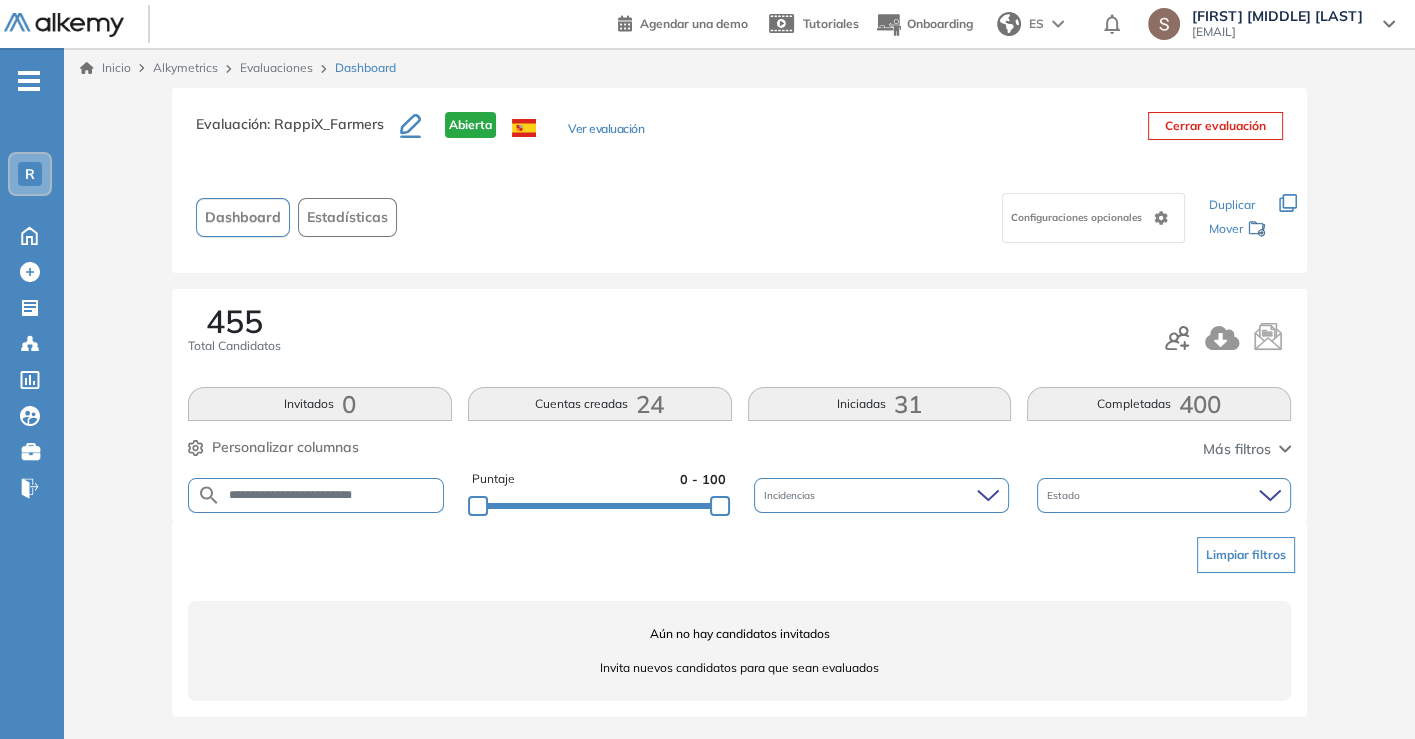 click on "**********" at bounding box center (332, 495) 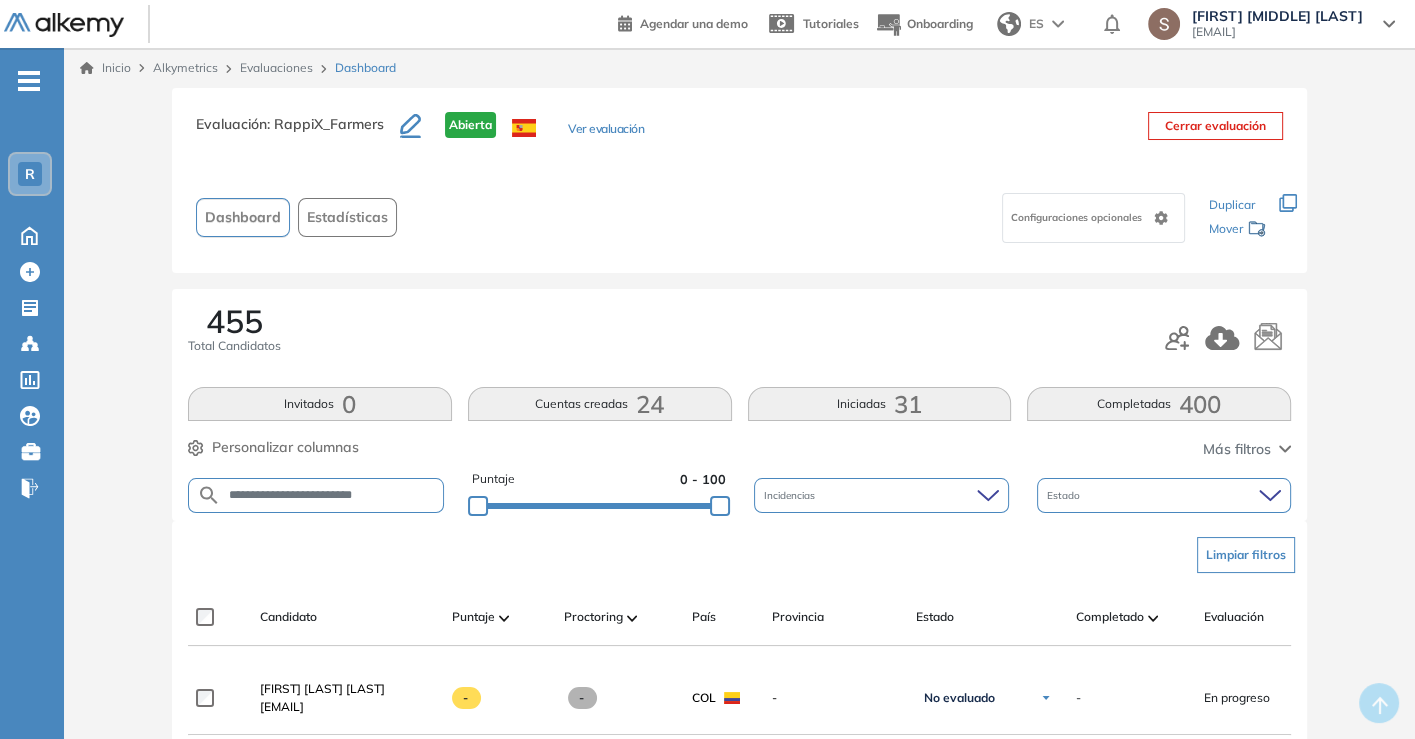 click on "**********" at bounding box center [332, 495] 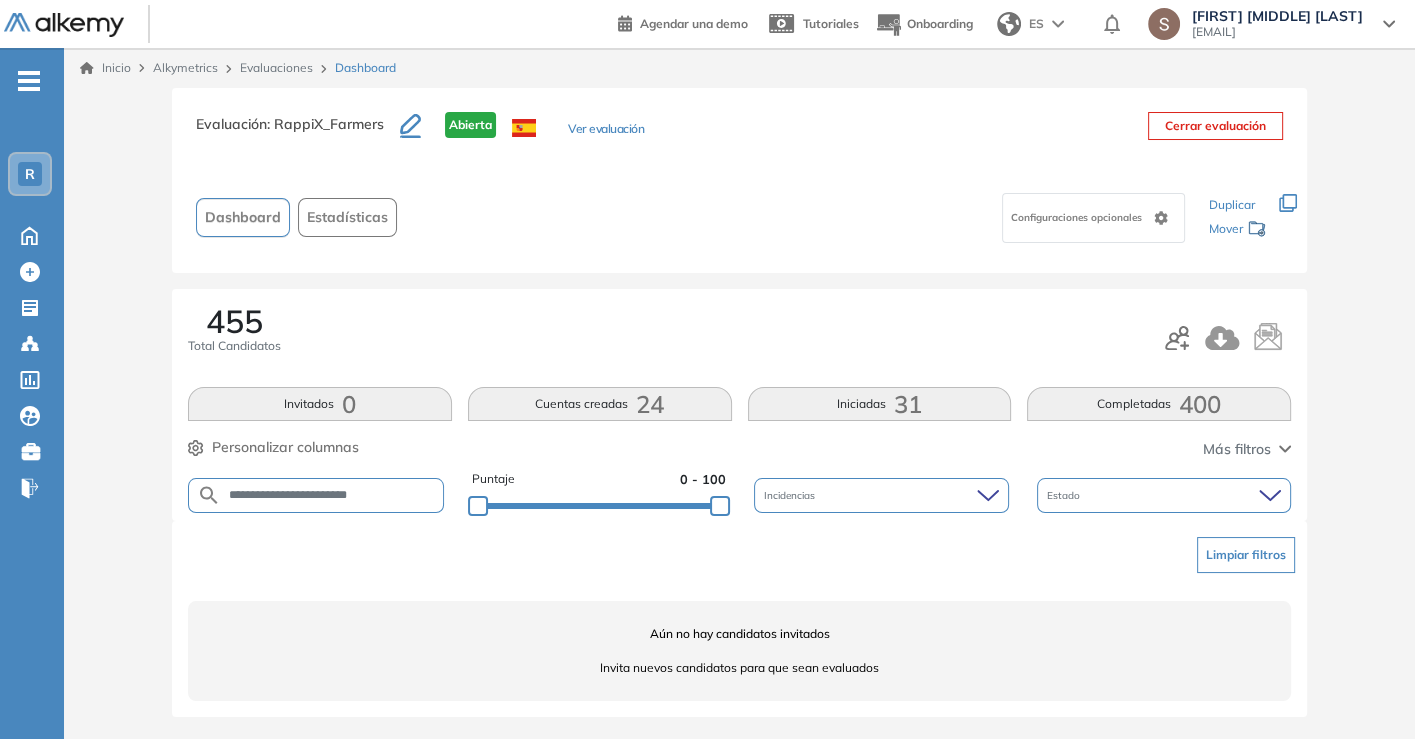 click on "**********" at bounding box center (332, 495) 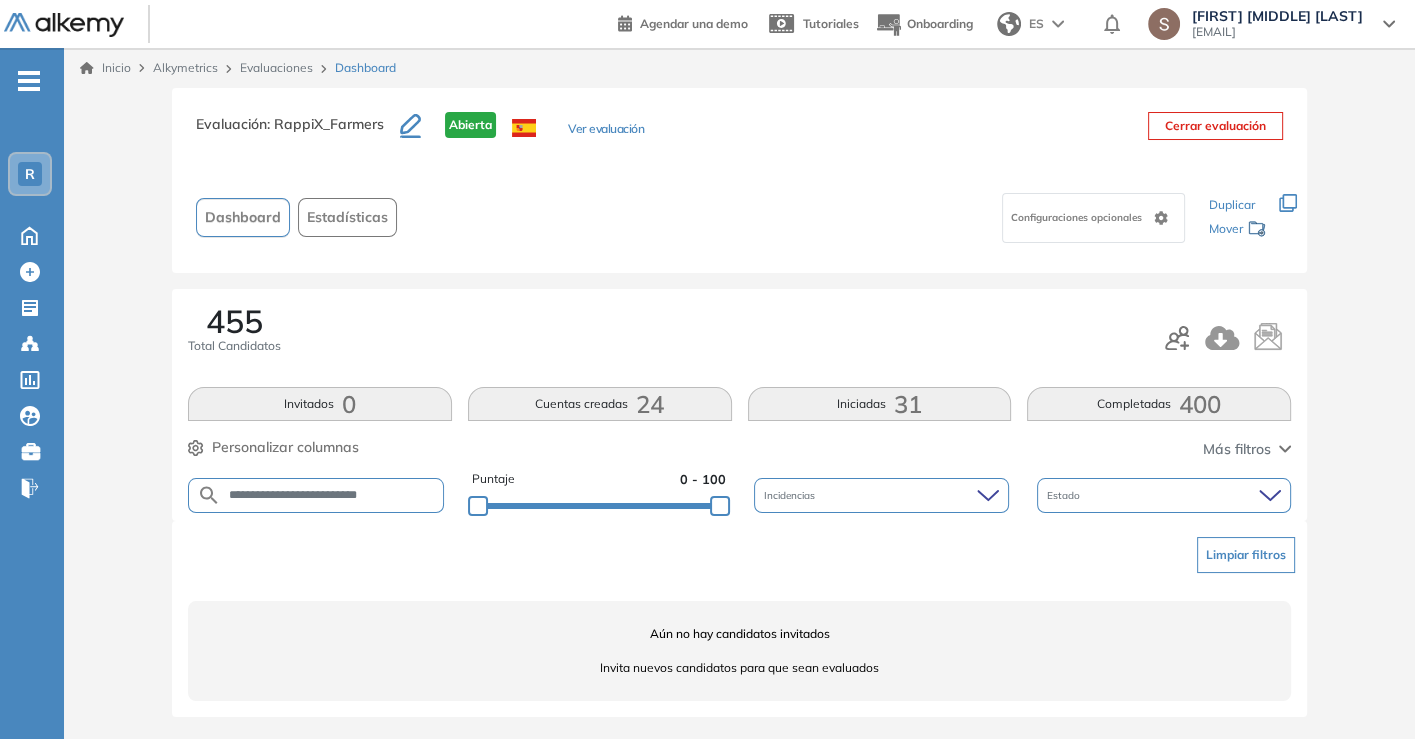 click on "**********" at bounding box center (332, 495) 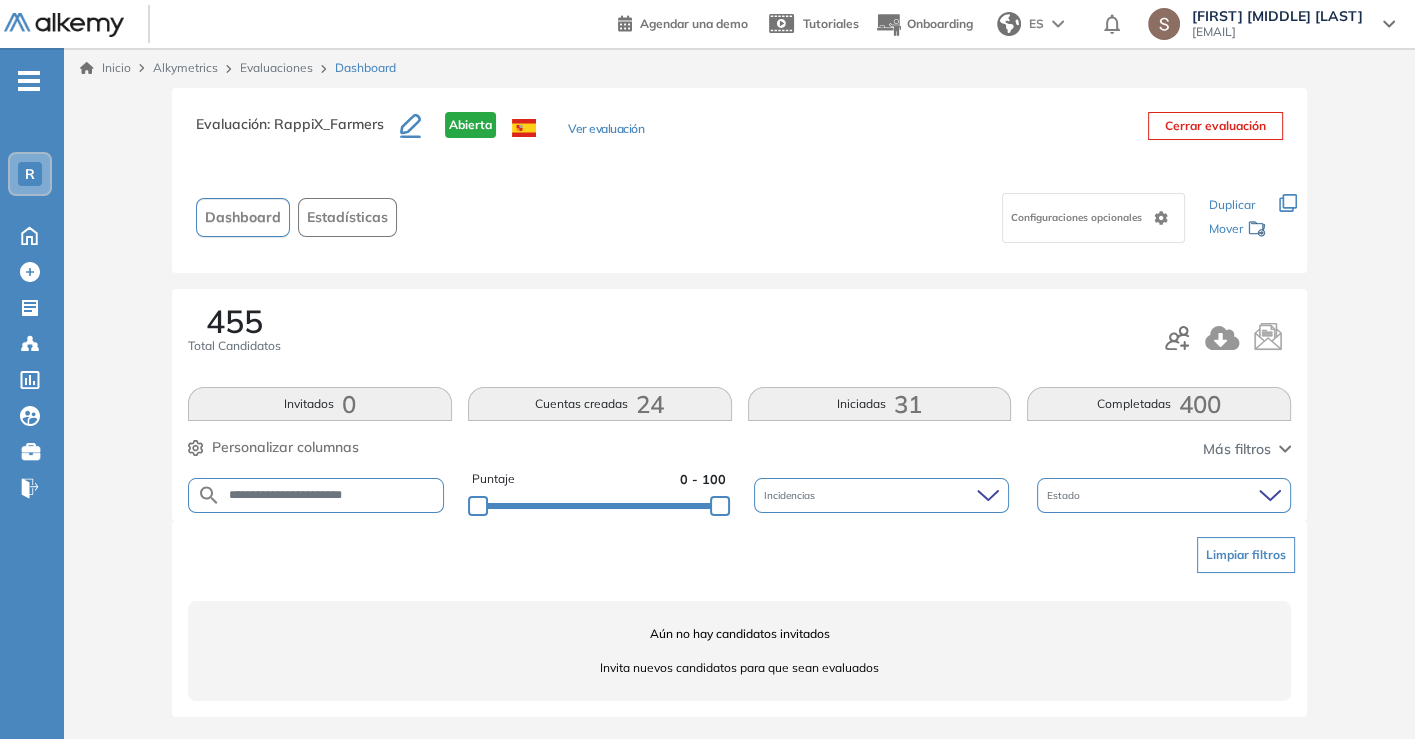 click on "**********" at bounding box center [332, 495] 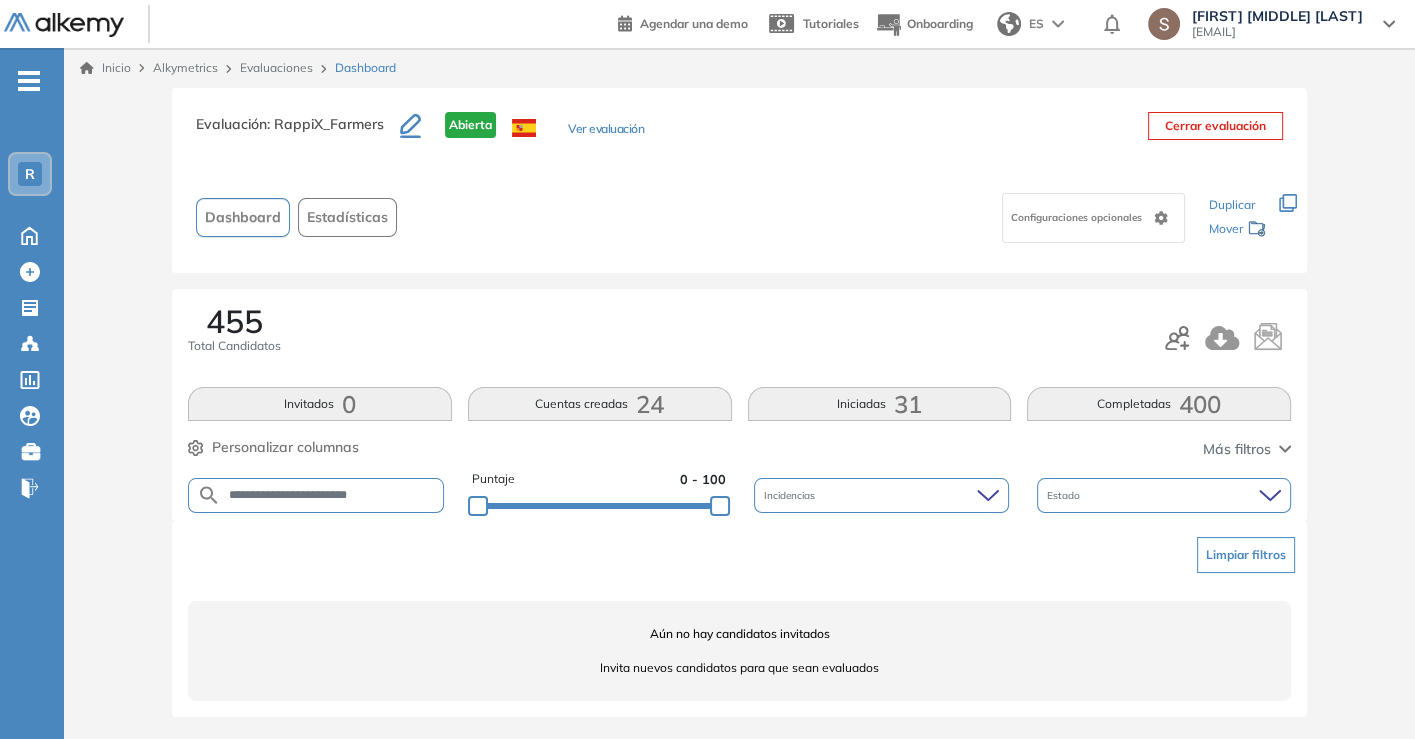 click on "**********" at bounding box center (332, 495) 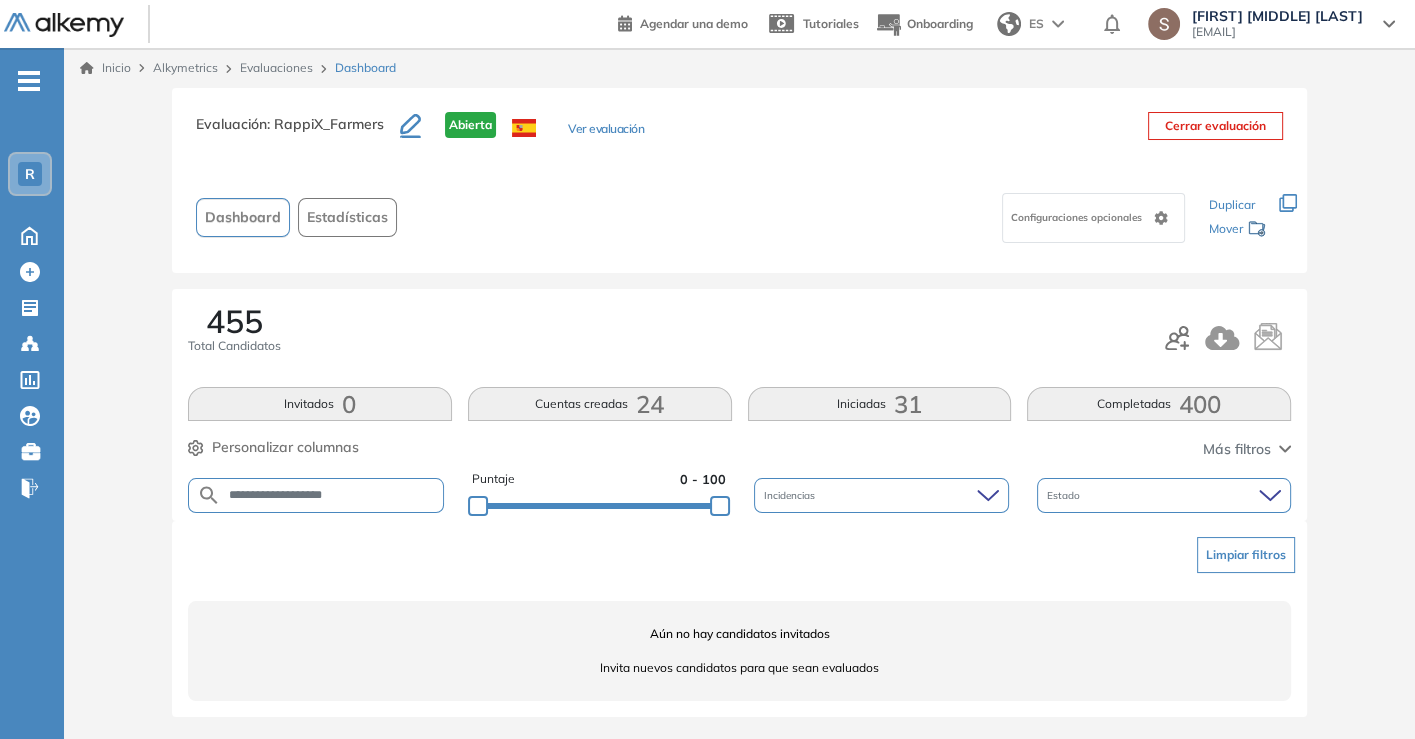 click on "**********" at bounding box center [332, 495] 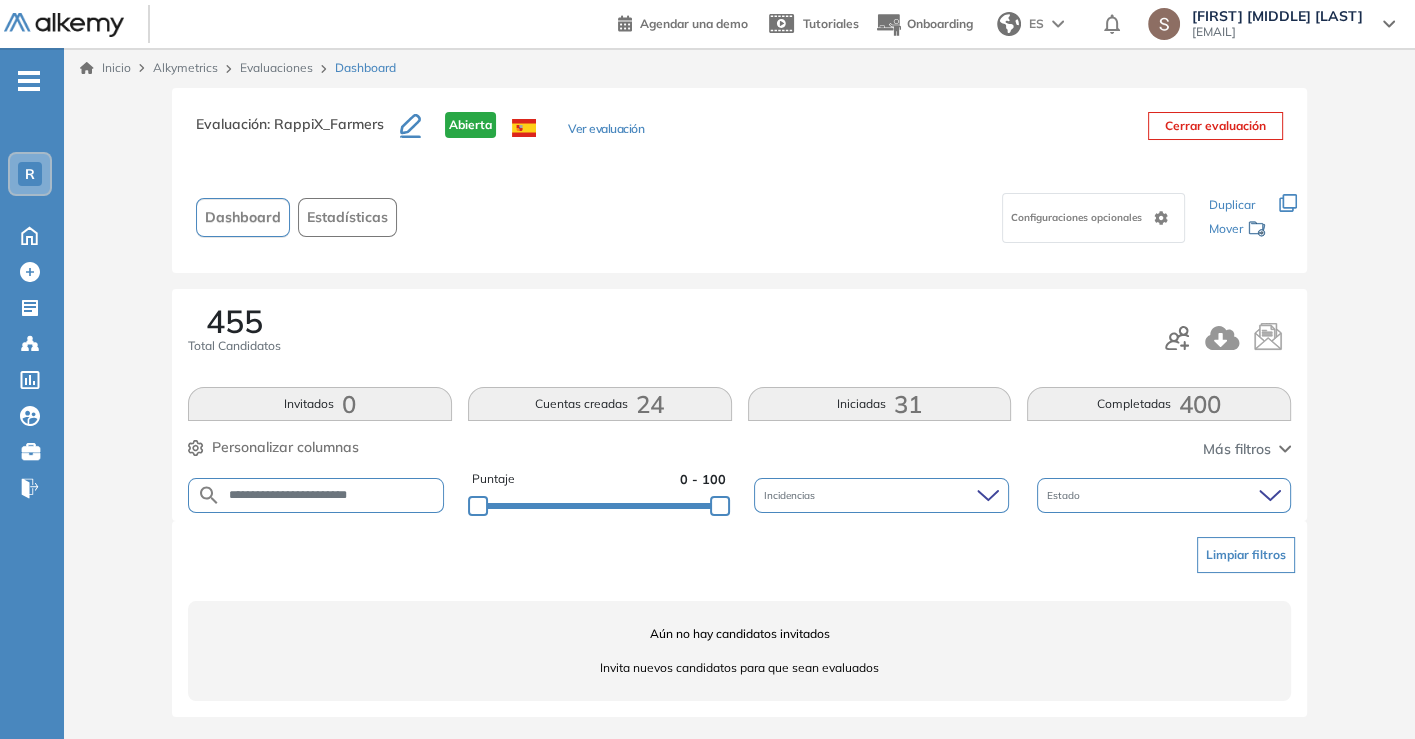click on "**********" at bounding box center [316, 495] 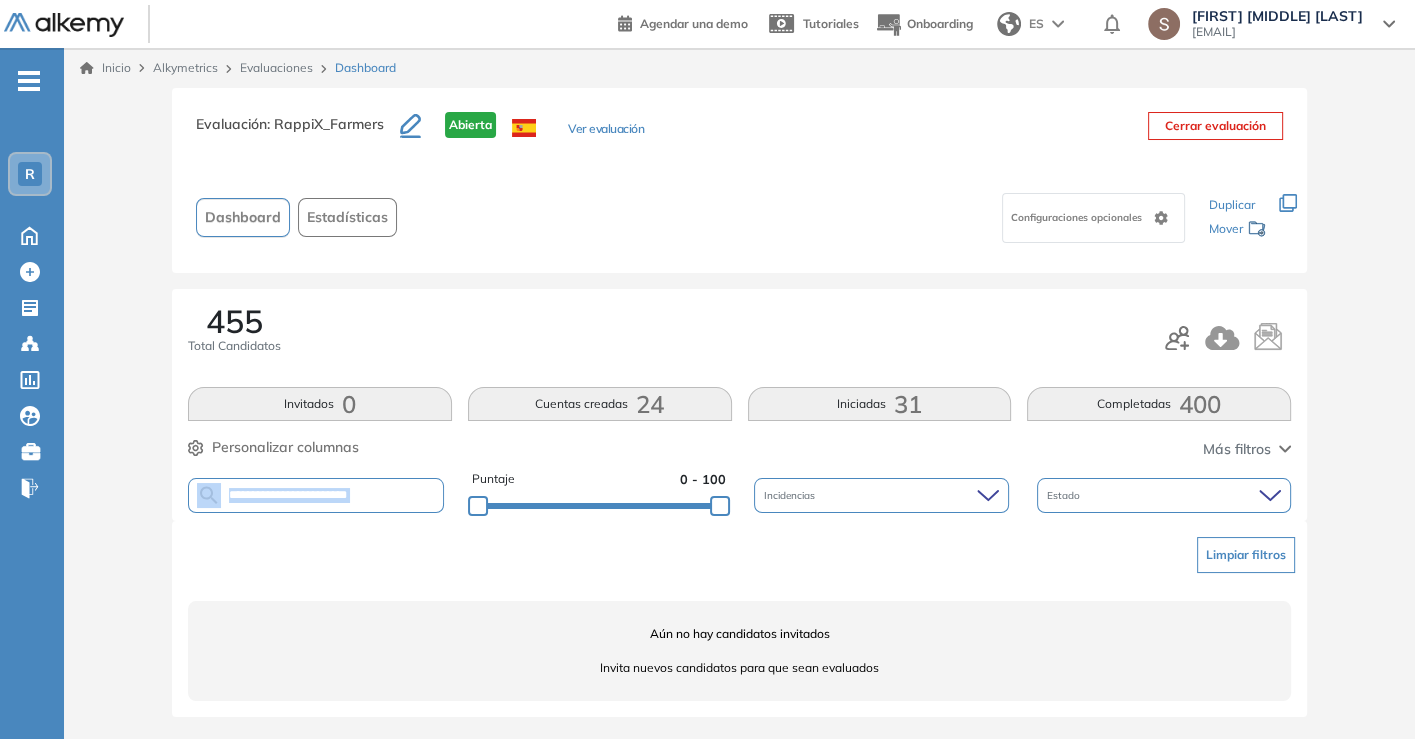 click on "**********" at bounding box center [316, 495] 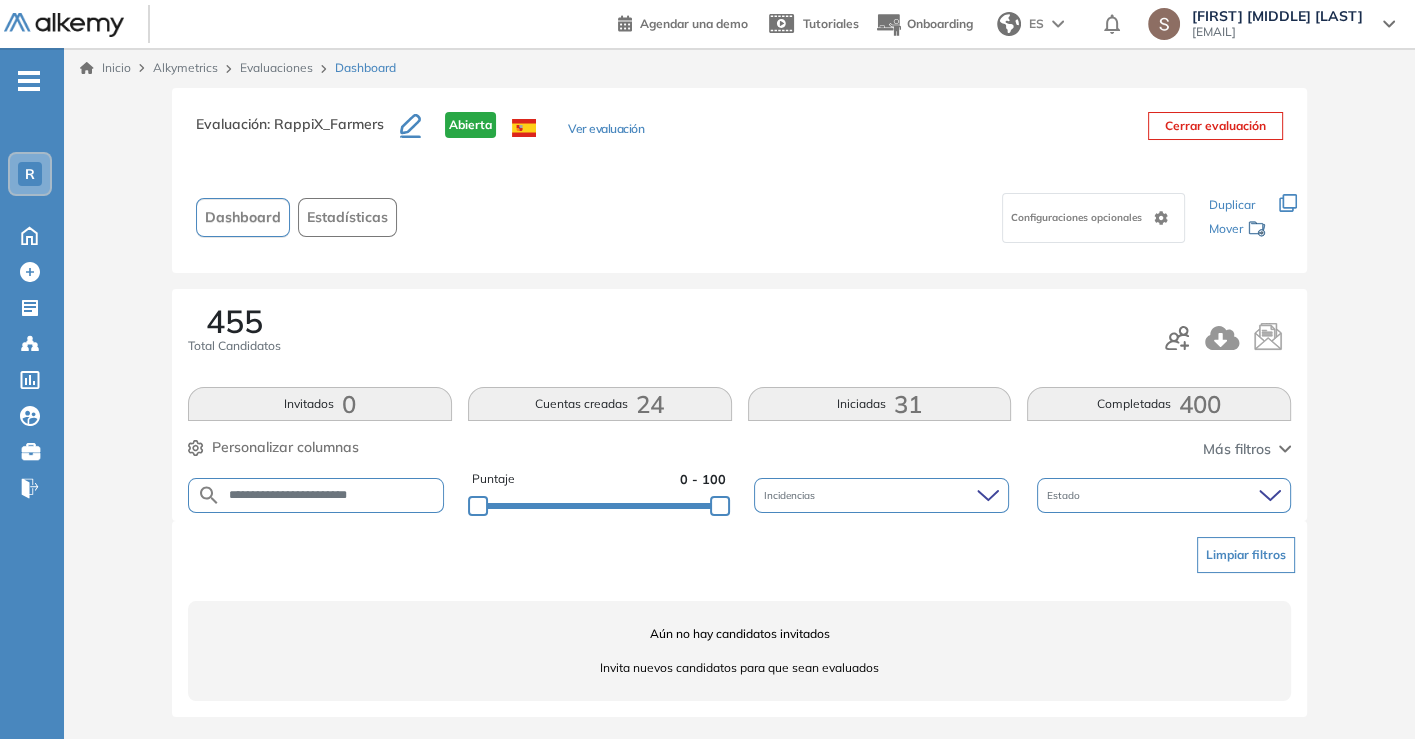 click on "**********" at bounding box center [332, 495] 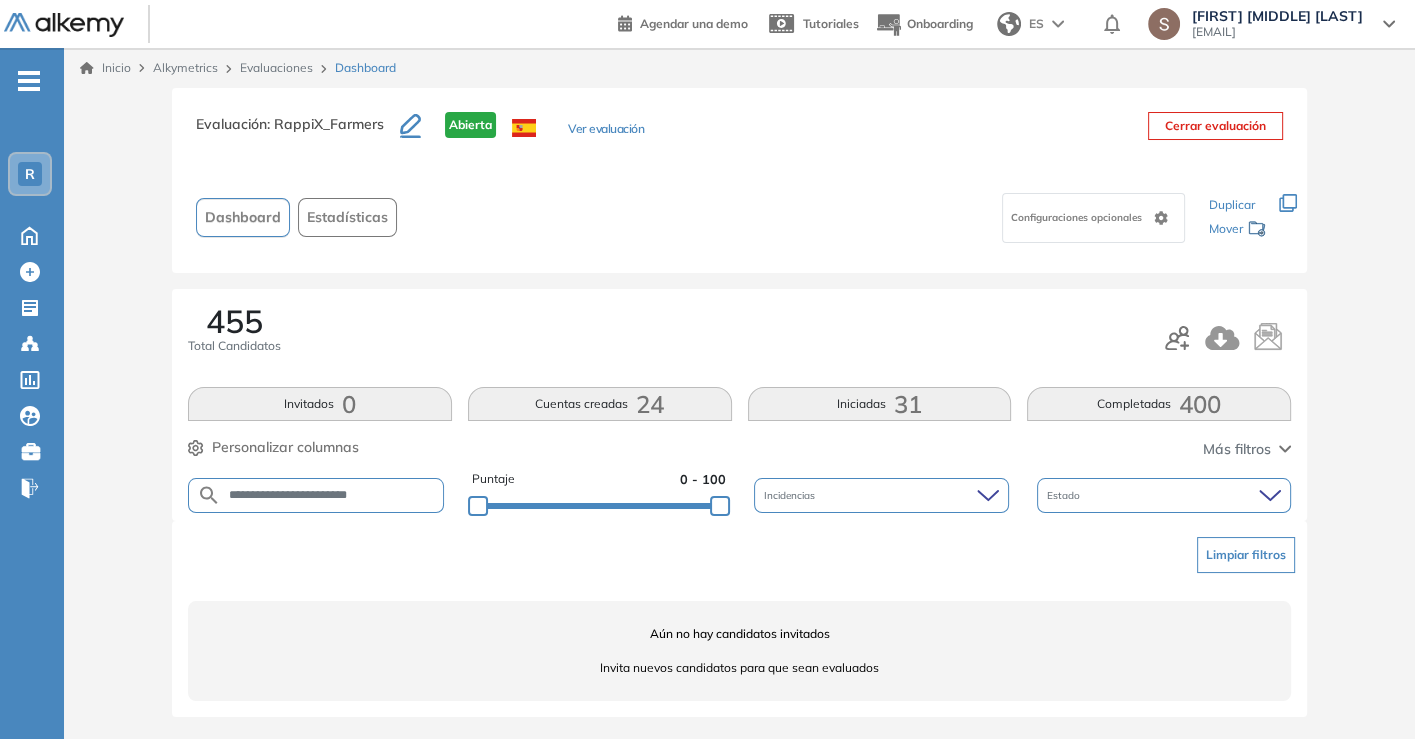 paste on "*" 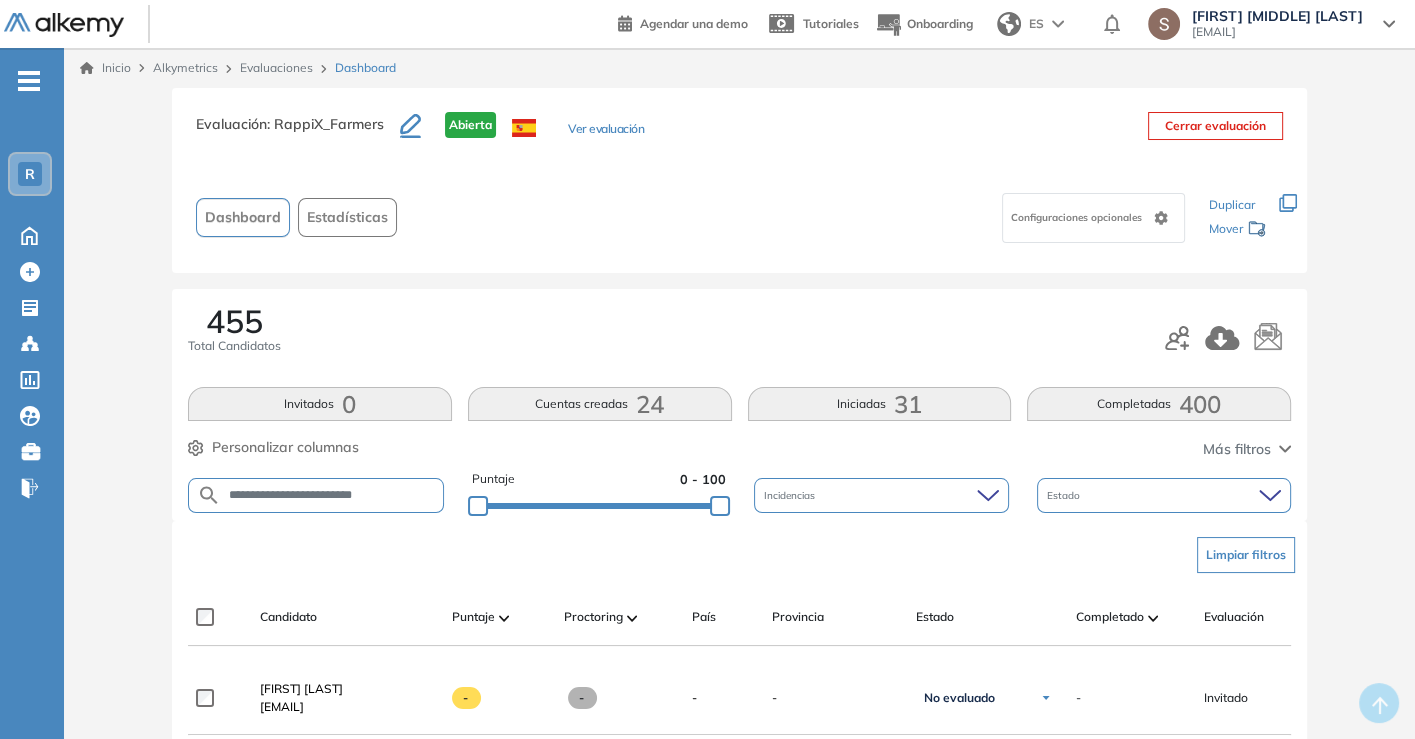 click on "**********" at bounding box center (332, 495) 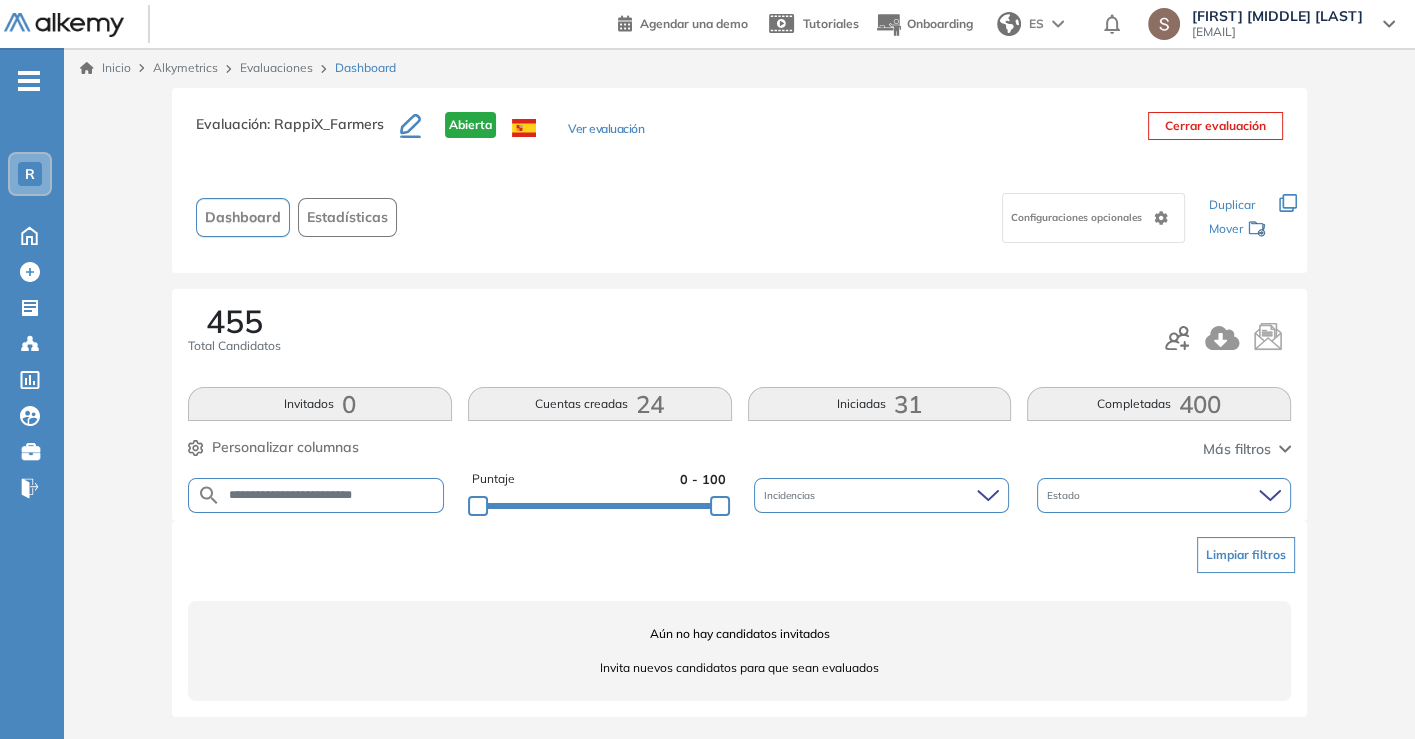 click on "**********" at bounding box center [332, 495] 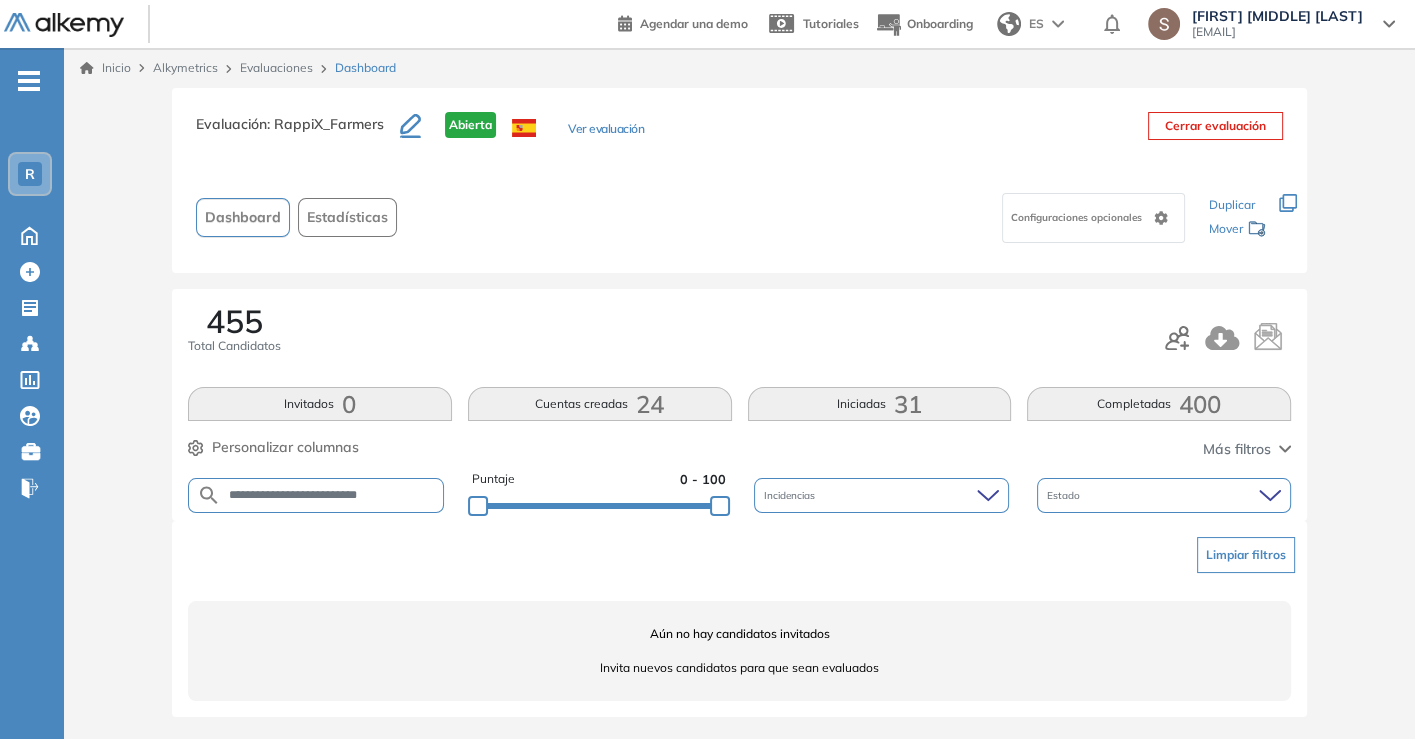 click on "**********" at bounding box center (332, 495) 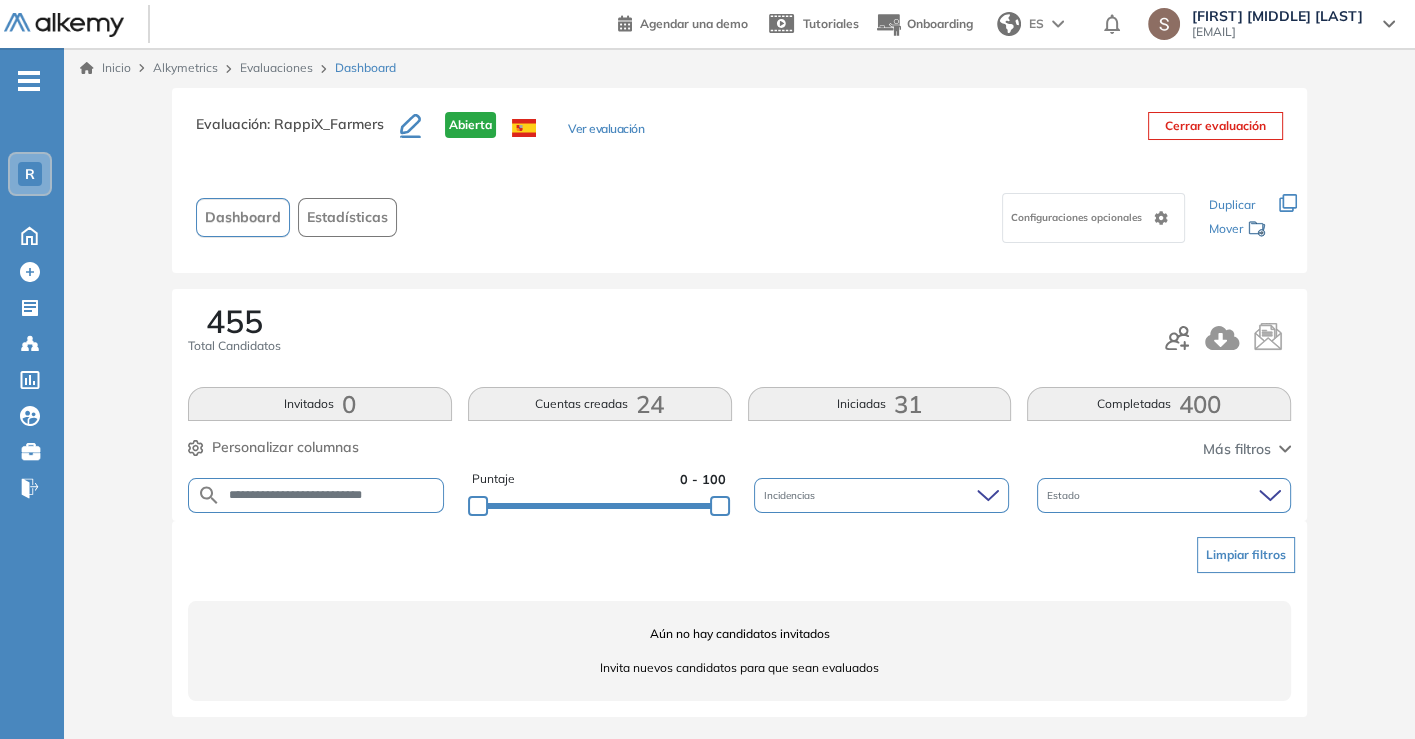click on "**********" at bounding box center [332, 495] 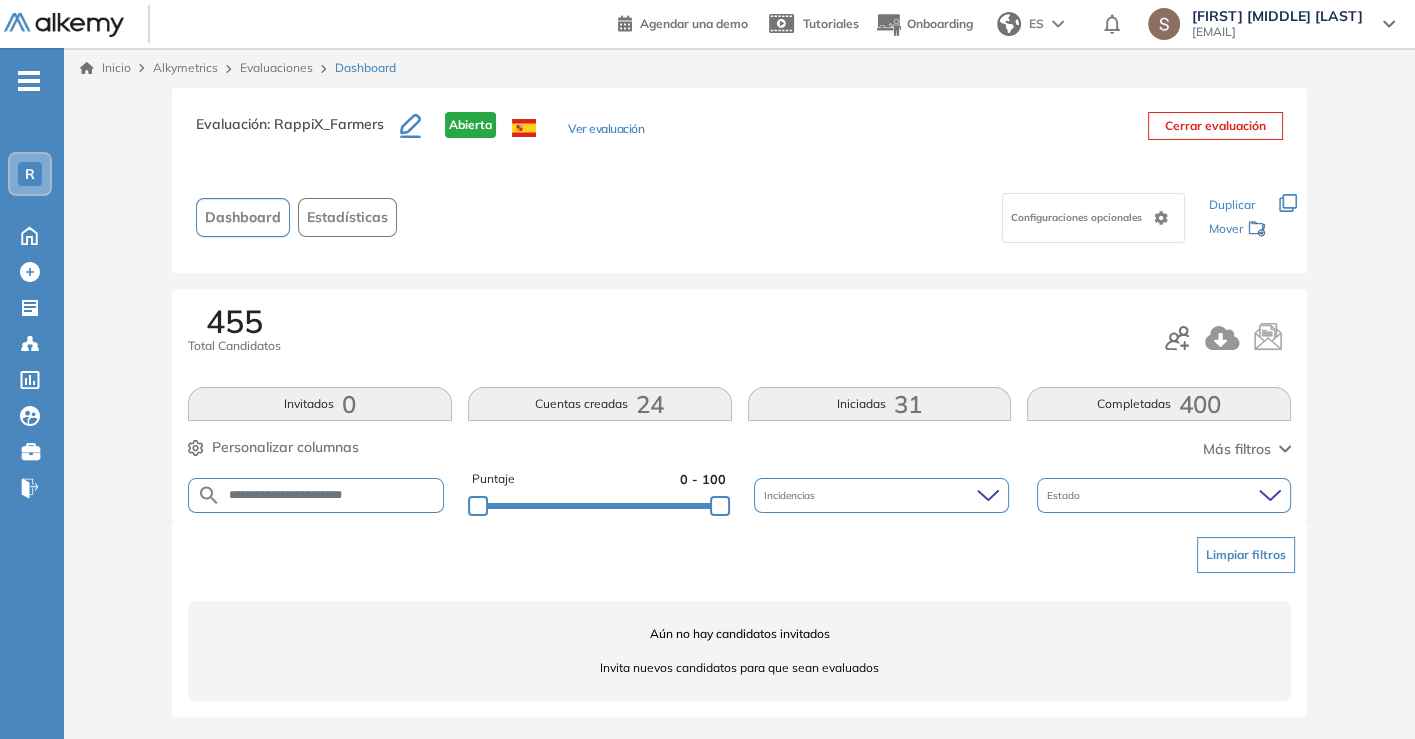 click on "**********" at bounding box center [332, 495] 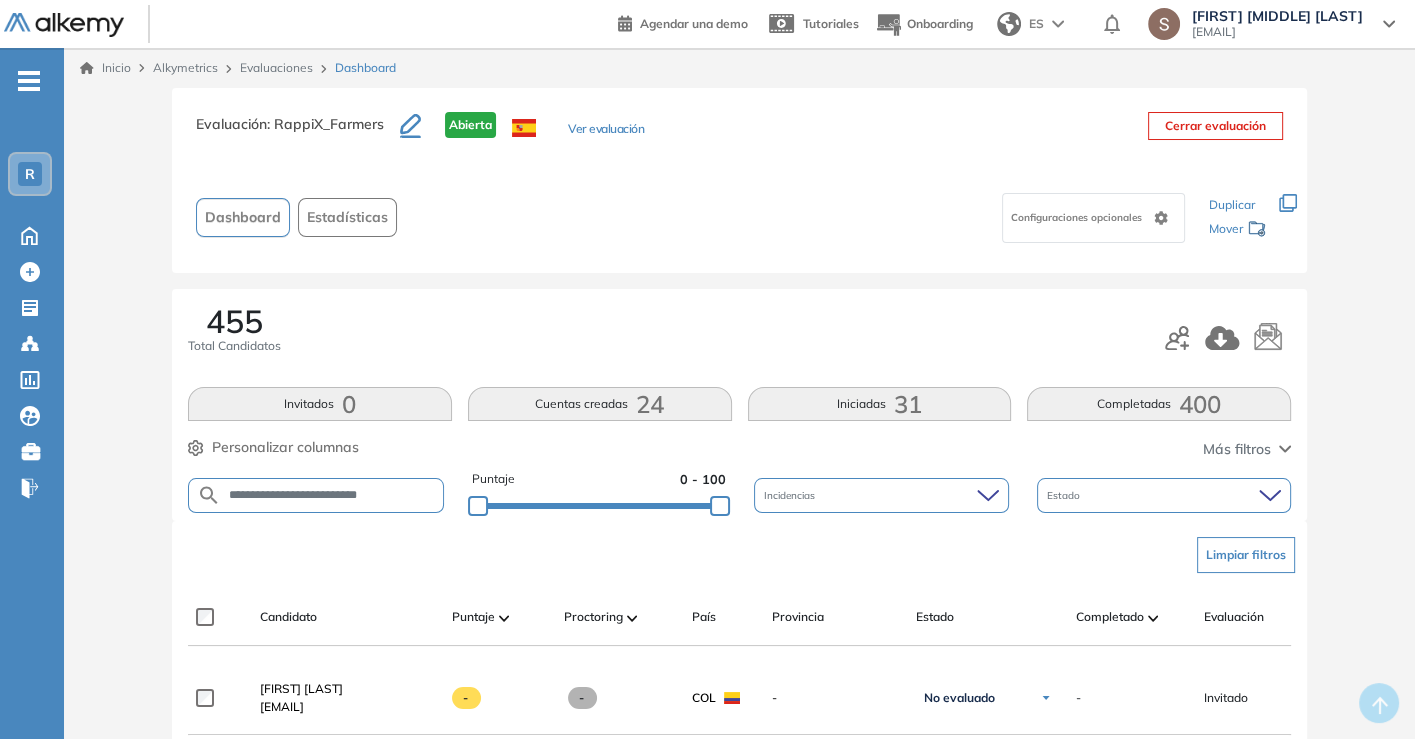 click on "**********" at bounding box center (332, 495) 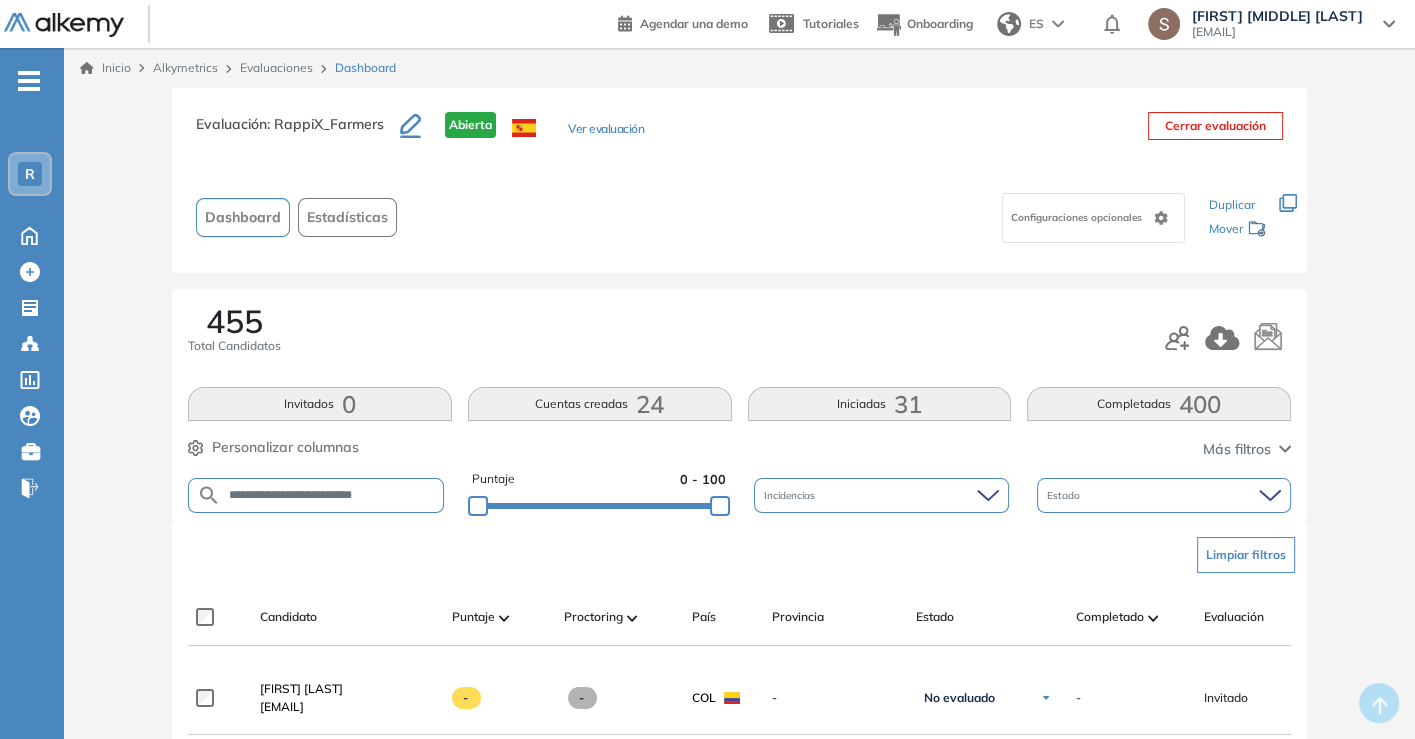click on "**********" at bounding box center (332, 495) 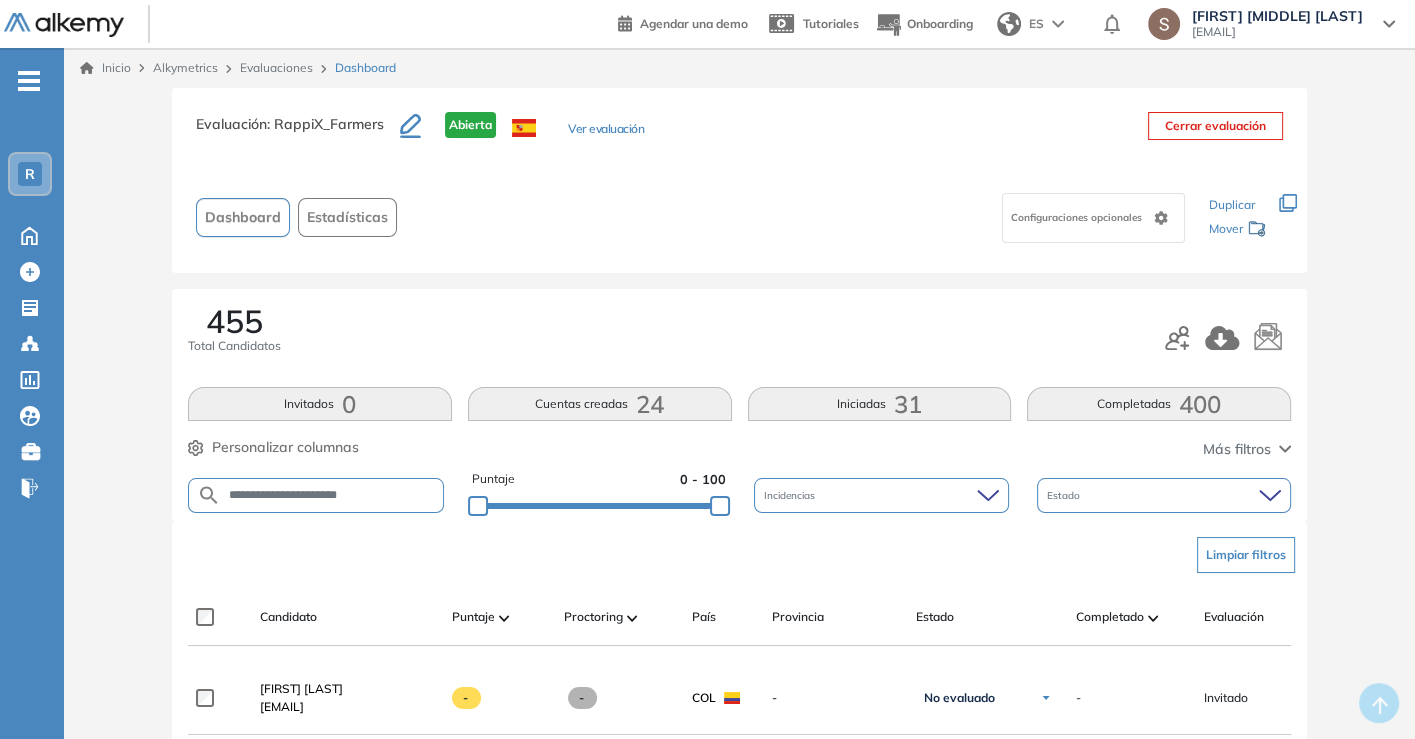 type on "**********" 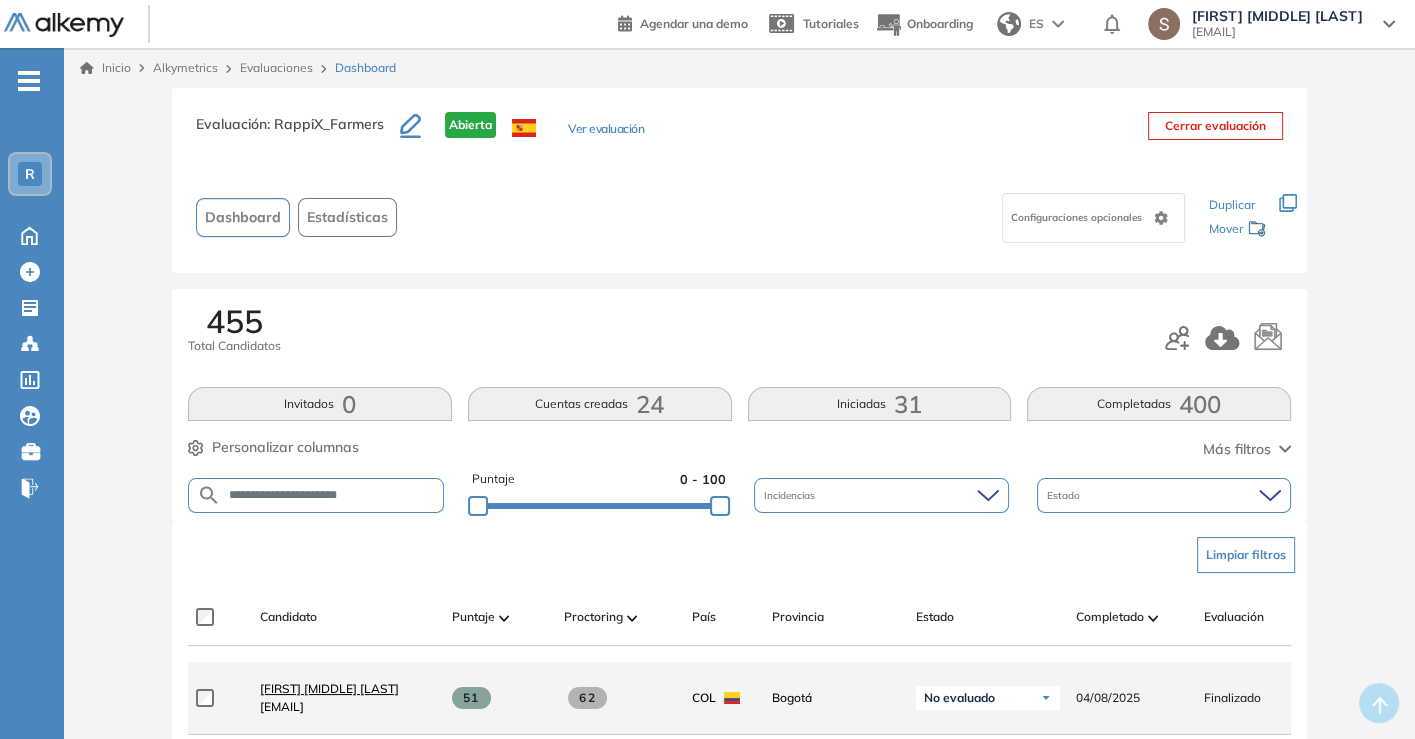 click on "[FIRST] [MIDDLE] [LAST]" at bounding box center [329, 688] 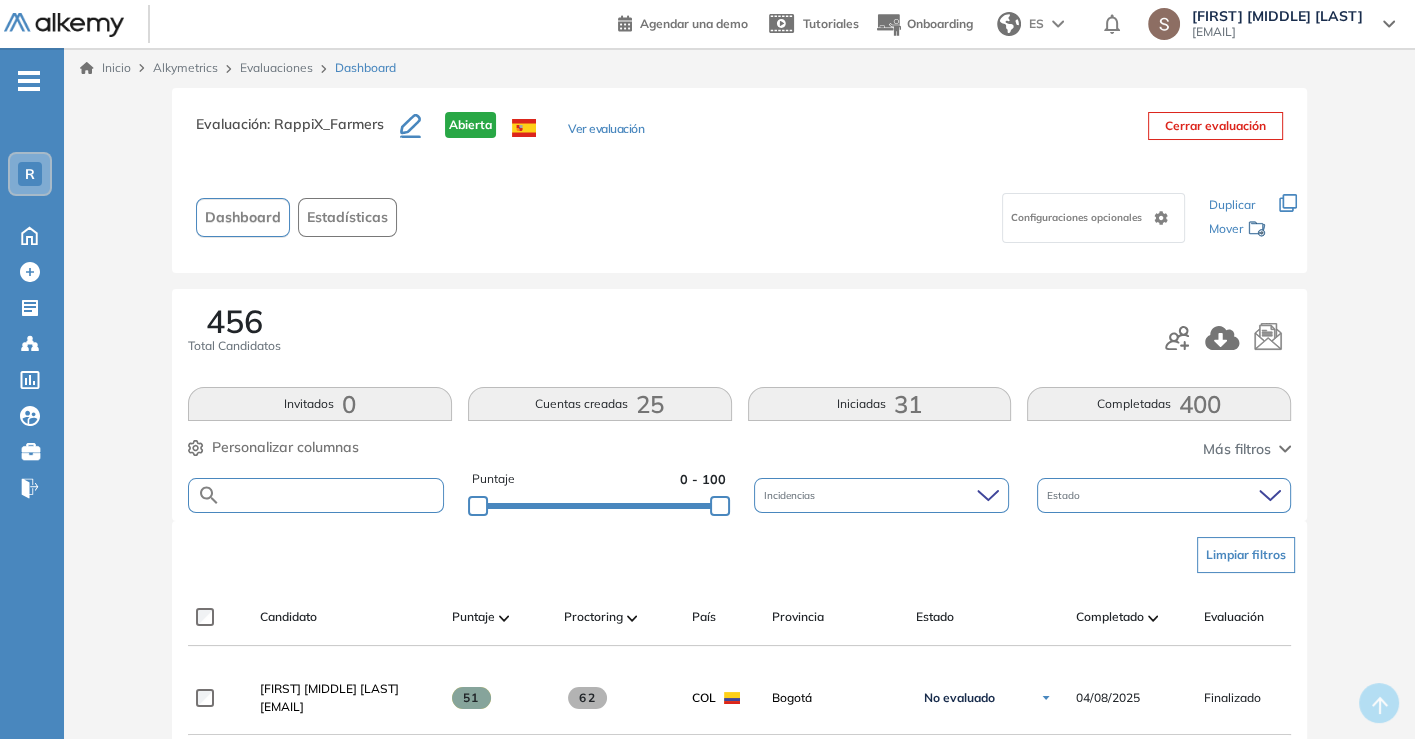 click at bounding box center [332, 495] 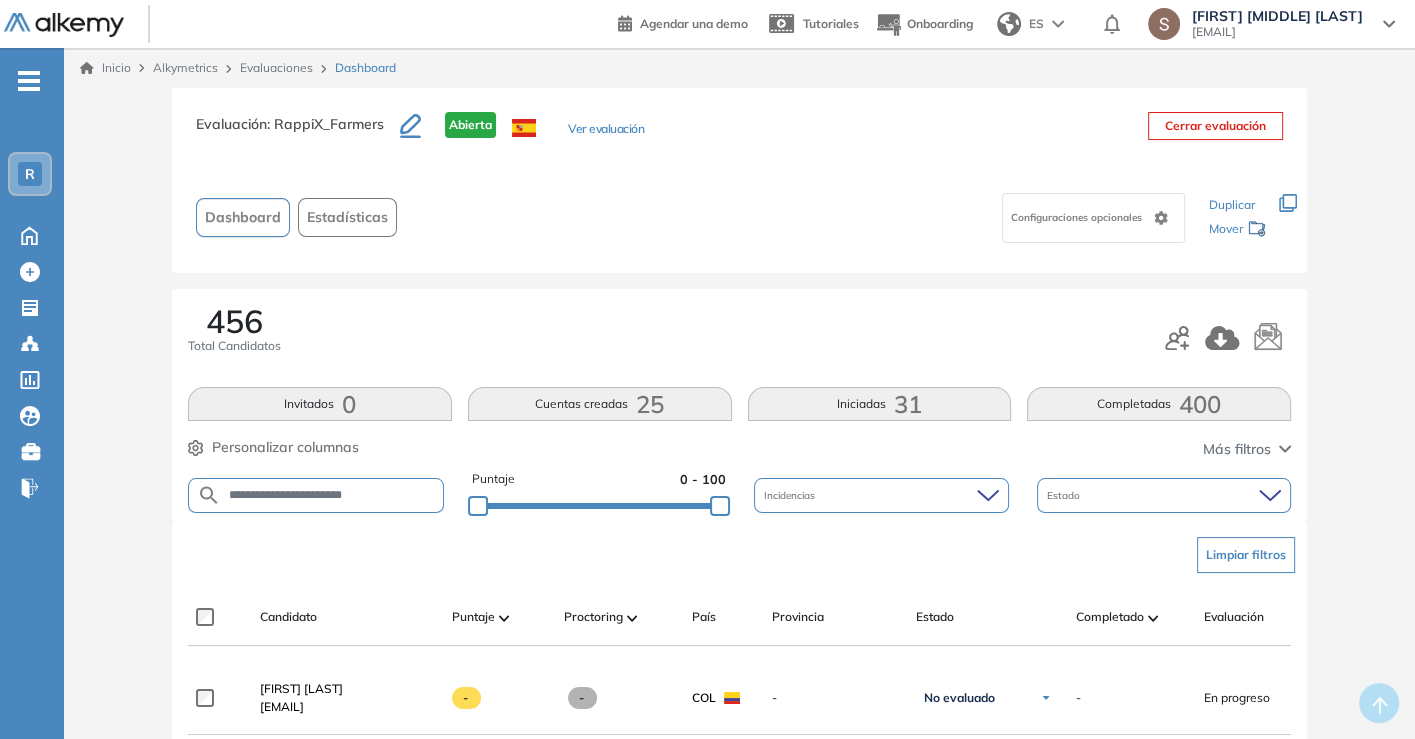 click on "**********" at bounding box center [332, 495] 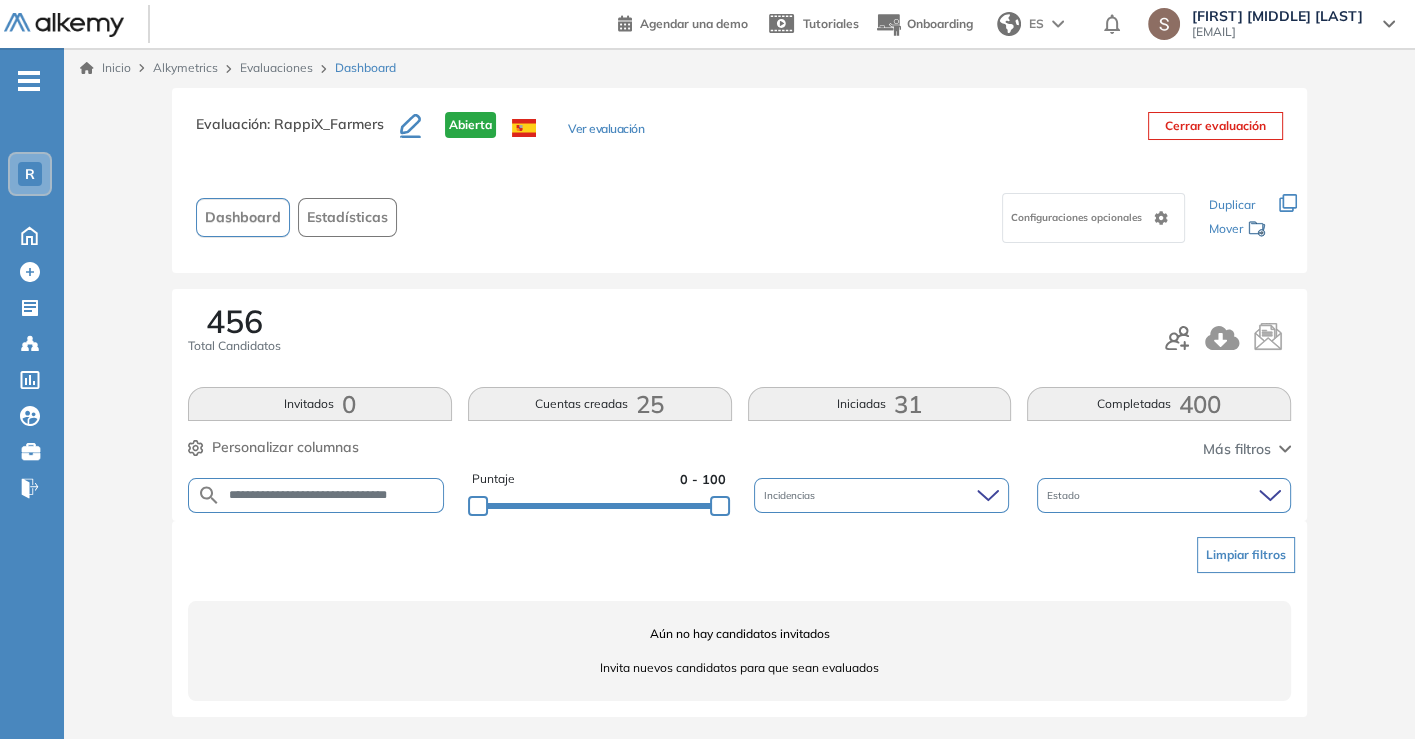 click on "**********" at bounding box center [332, 495] 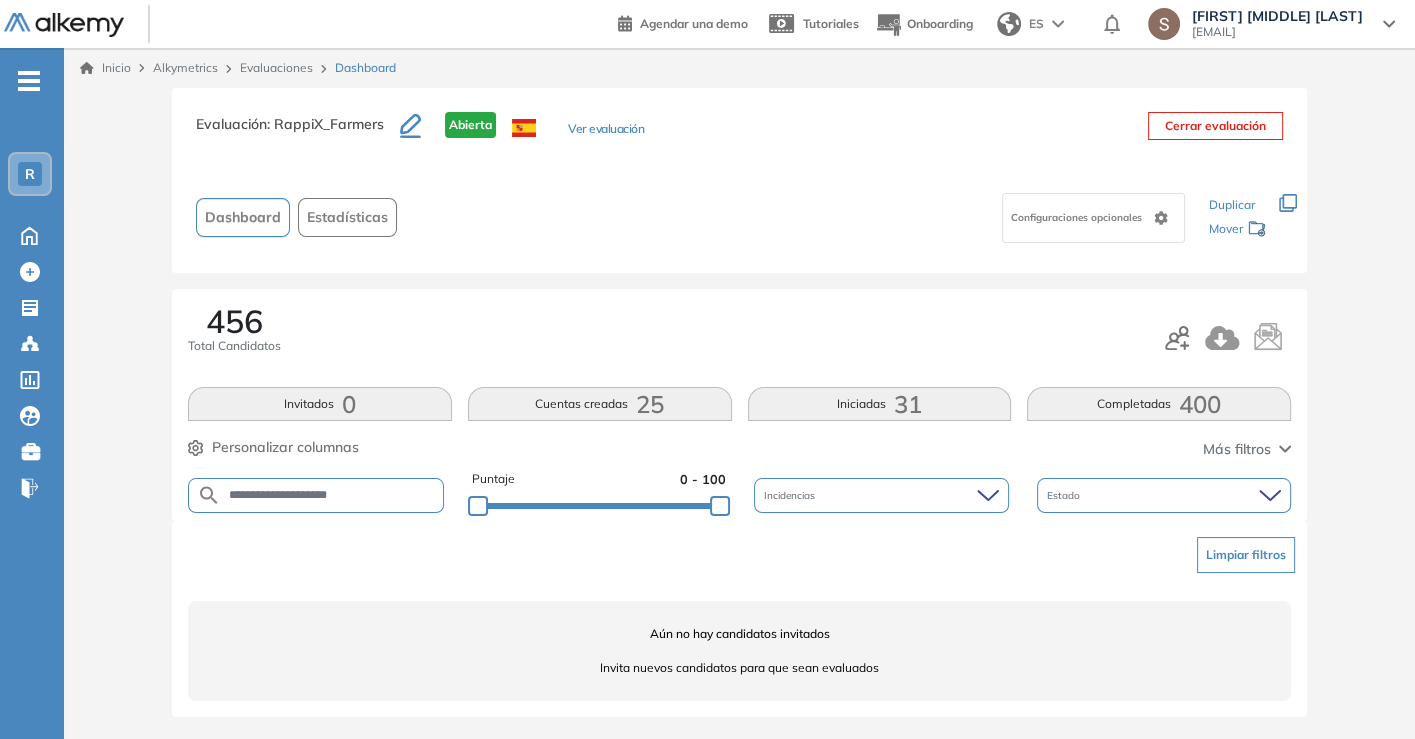 click on "**********" at bounding box center [332, 495] 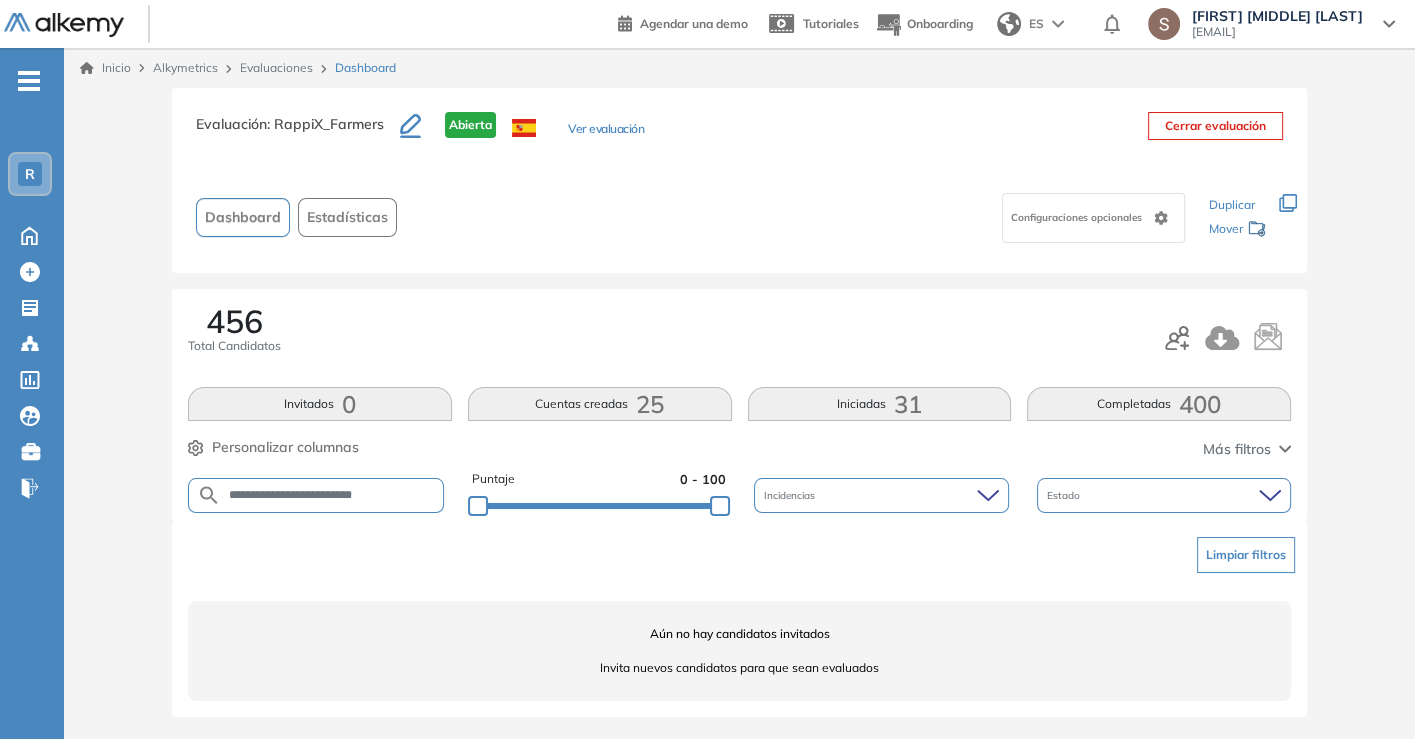click on "**********" at bounding box center (332, 495) 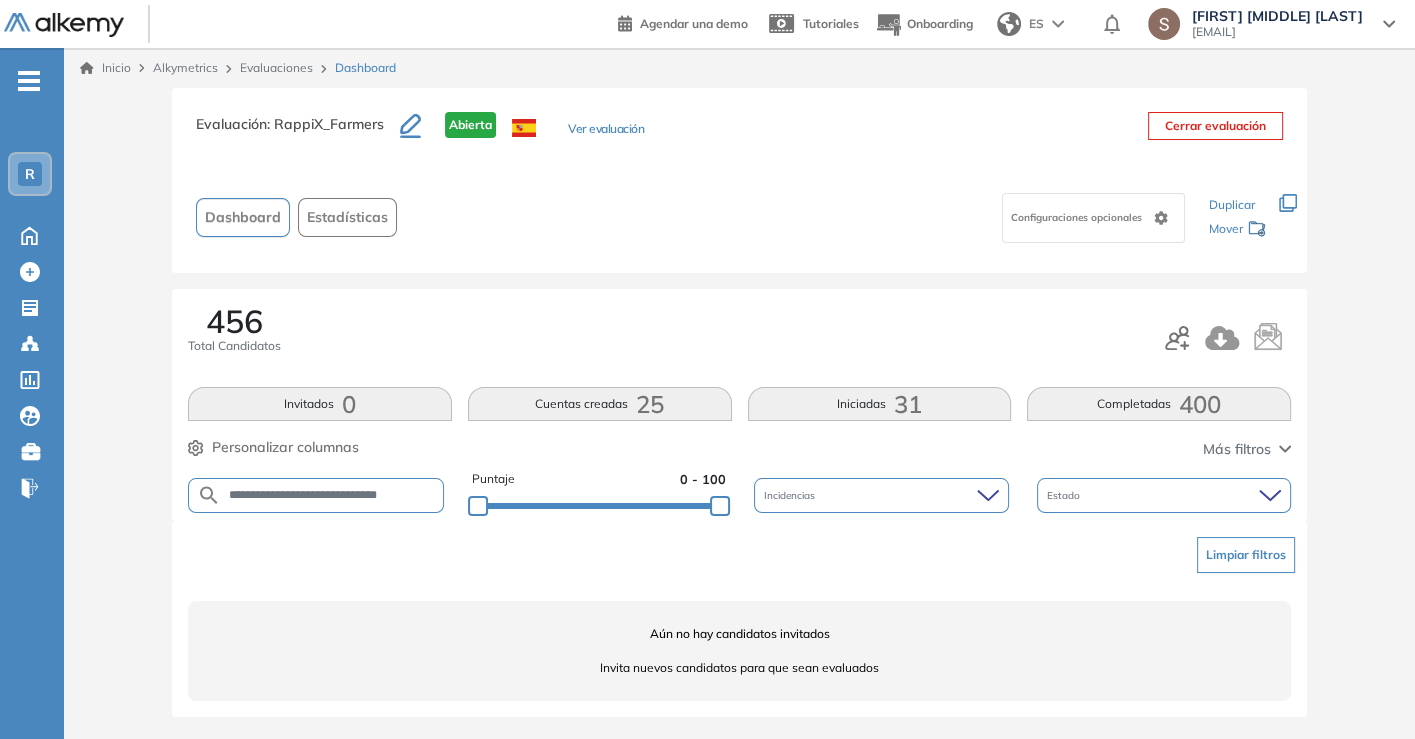 click on "**********" at bounding box center [332, 495] 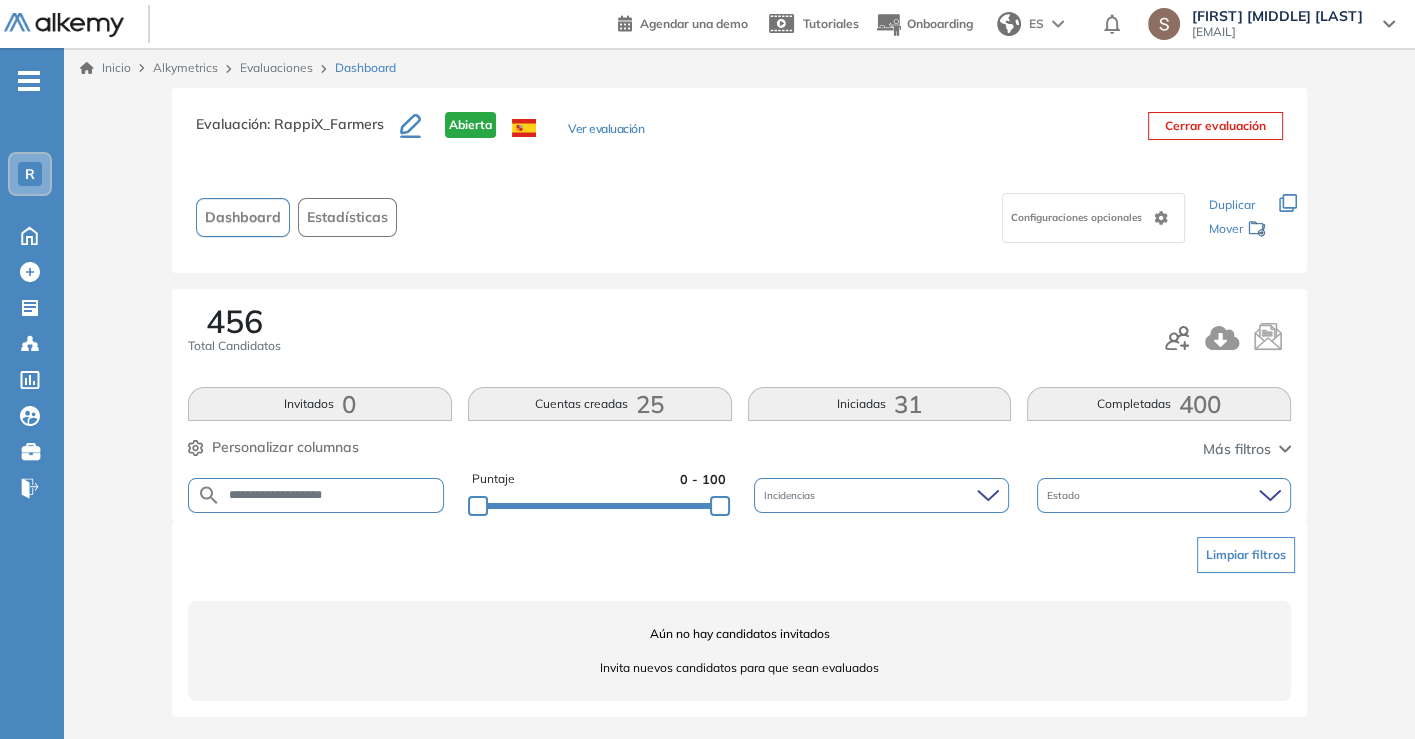 click on "**********" at bounding box center (332, 495) 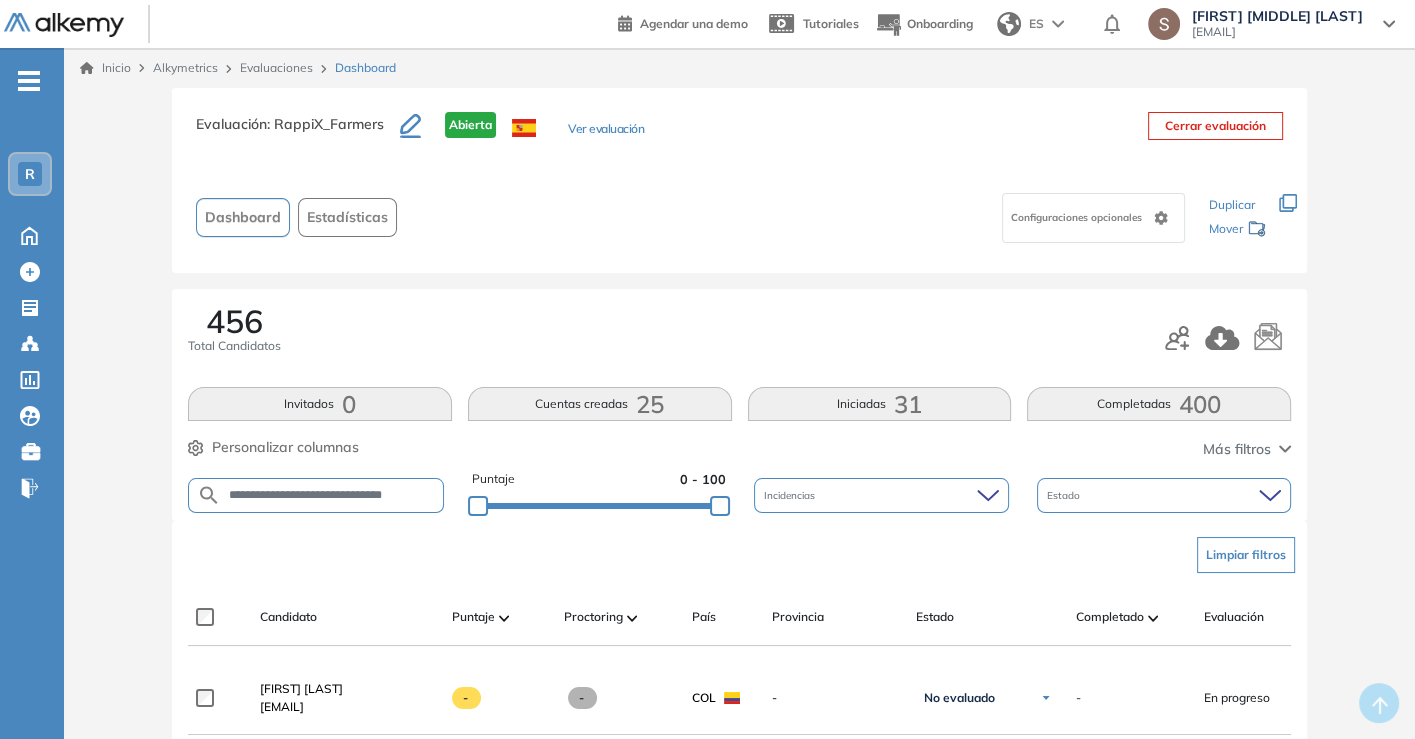 click on "**********" at bounding box center (332, 495) 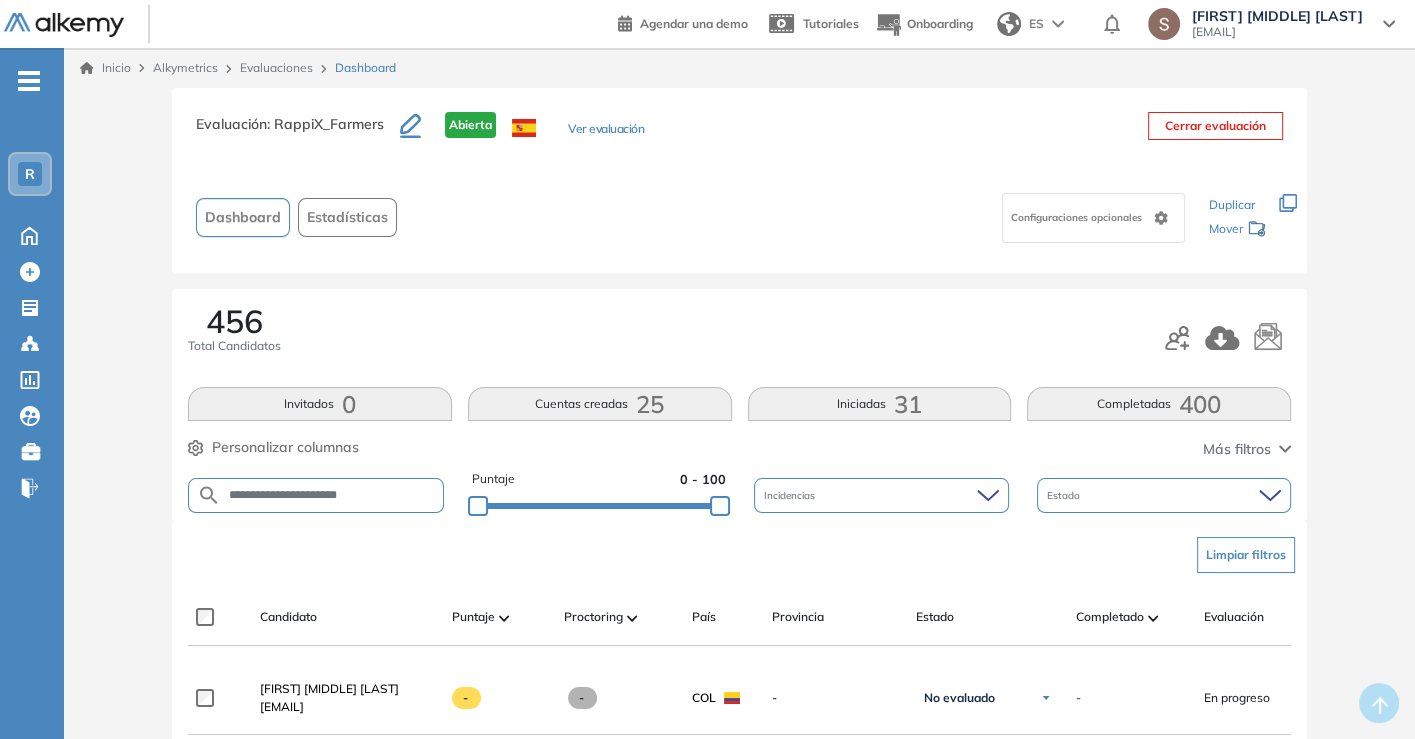 click on "**********" at bounding box center (332, 495) 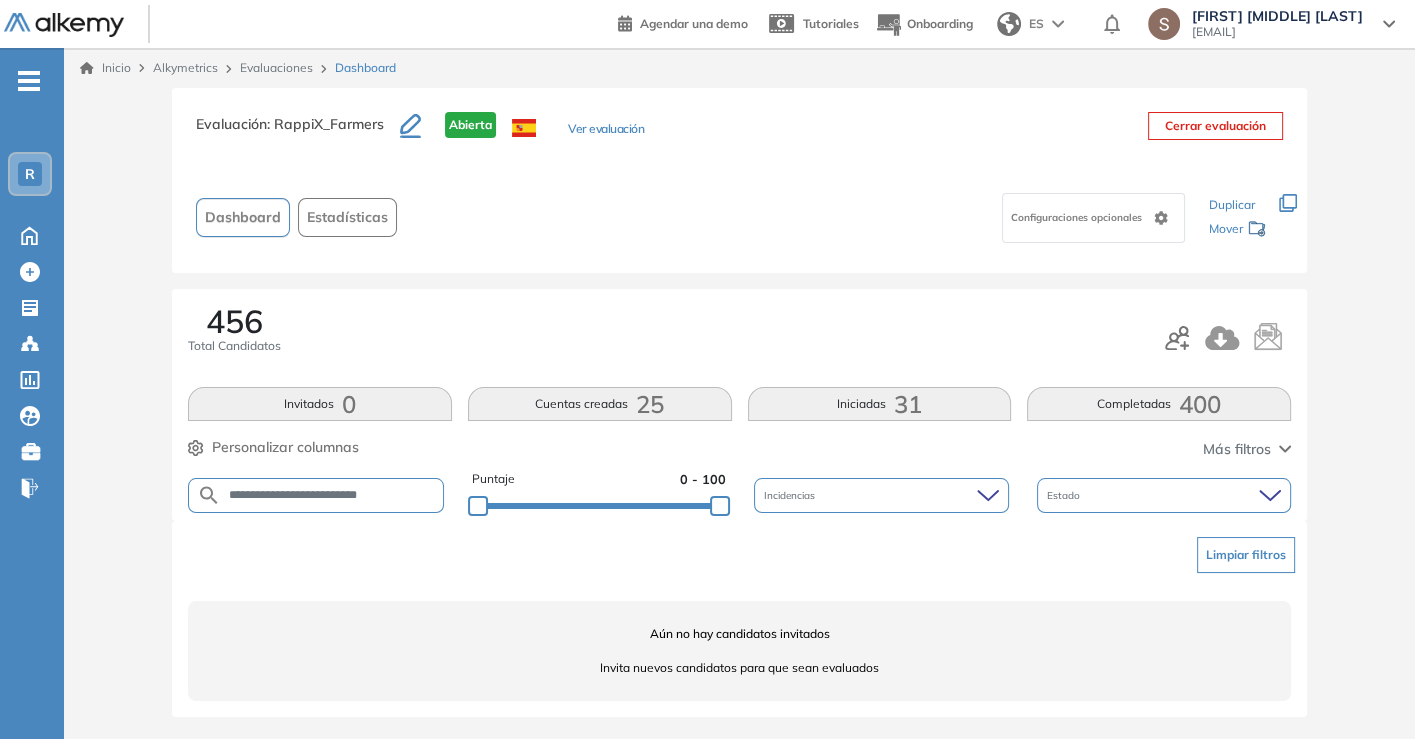 click on "**********" at bounding box center (332, 495) 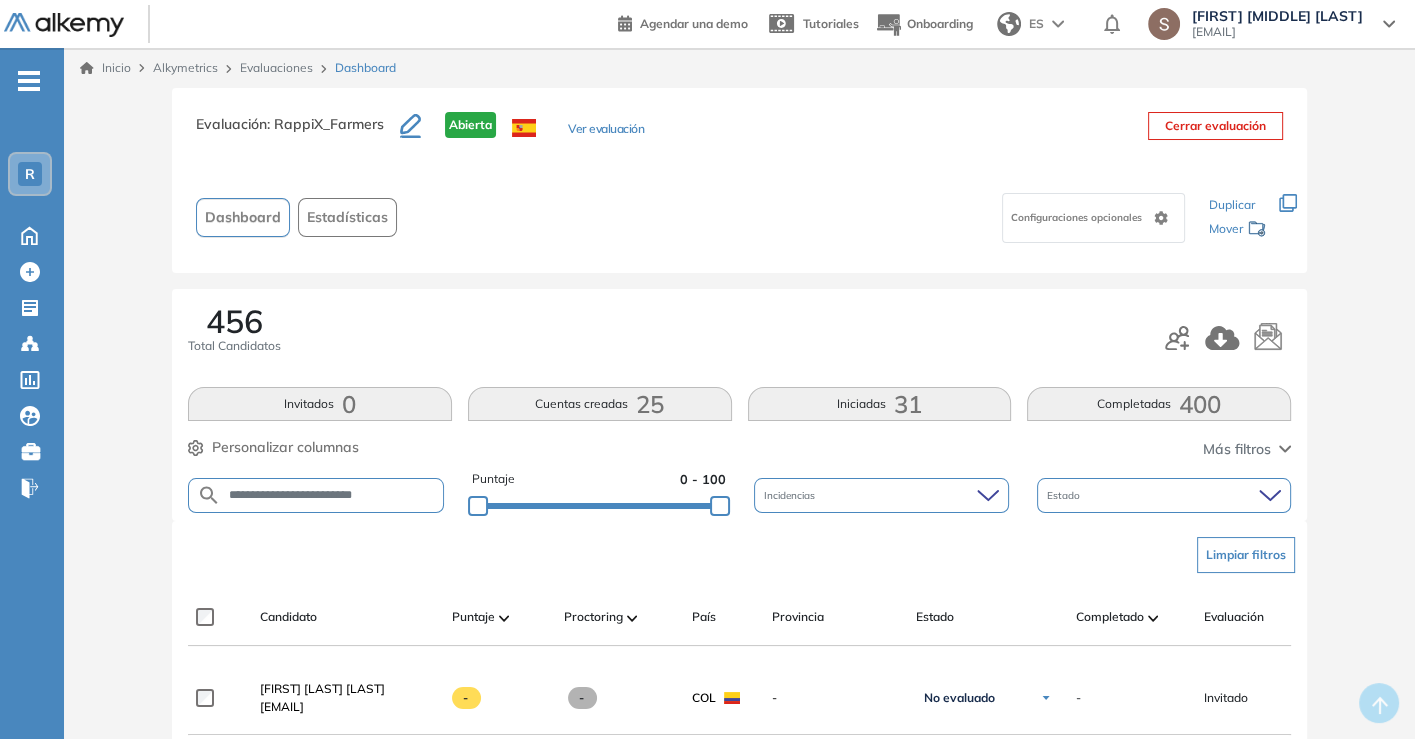click on "**********" at bounding box center (332, 495) 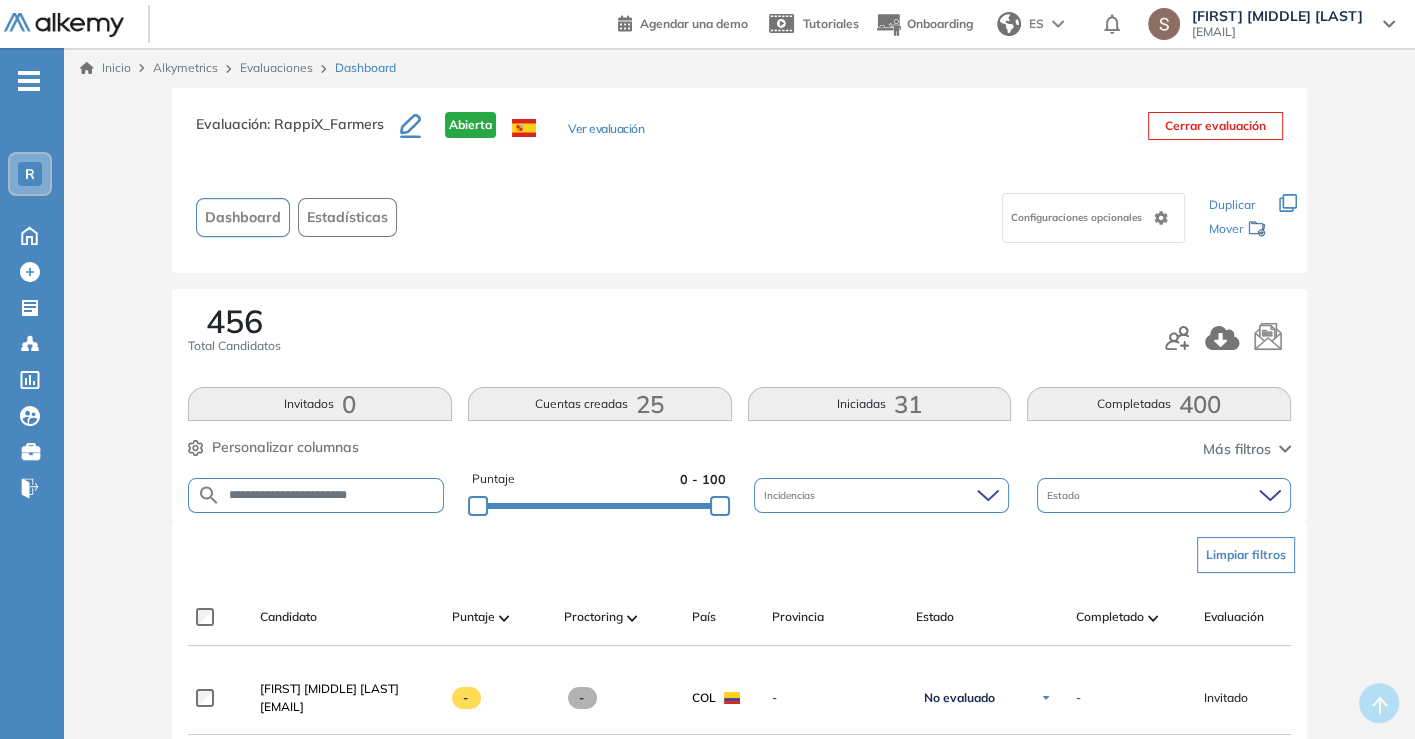 click on "**********" at bounding box center (332, 495) 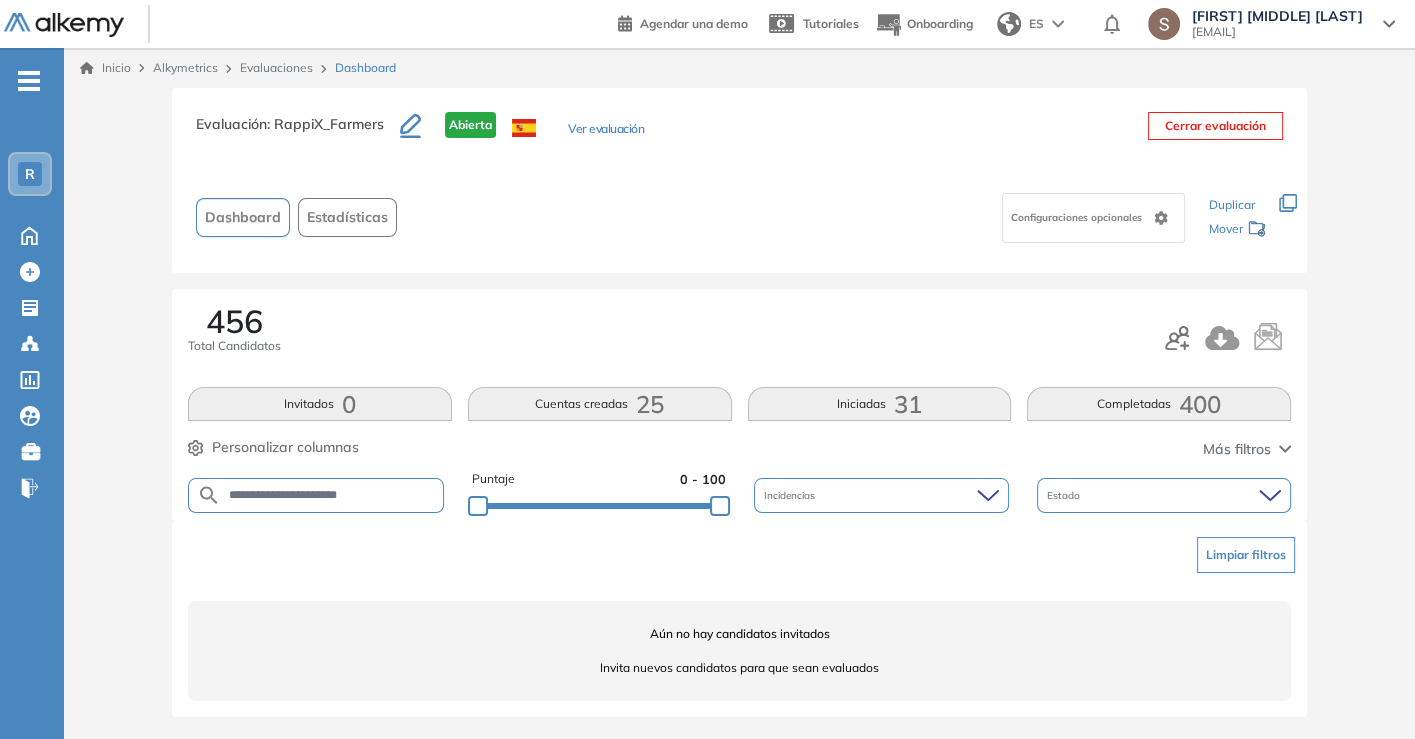 click on "**********" at bounding box center [332, 495] 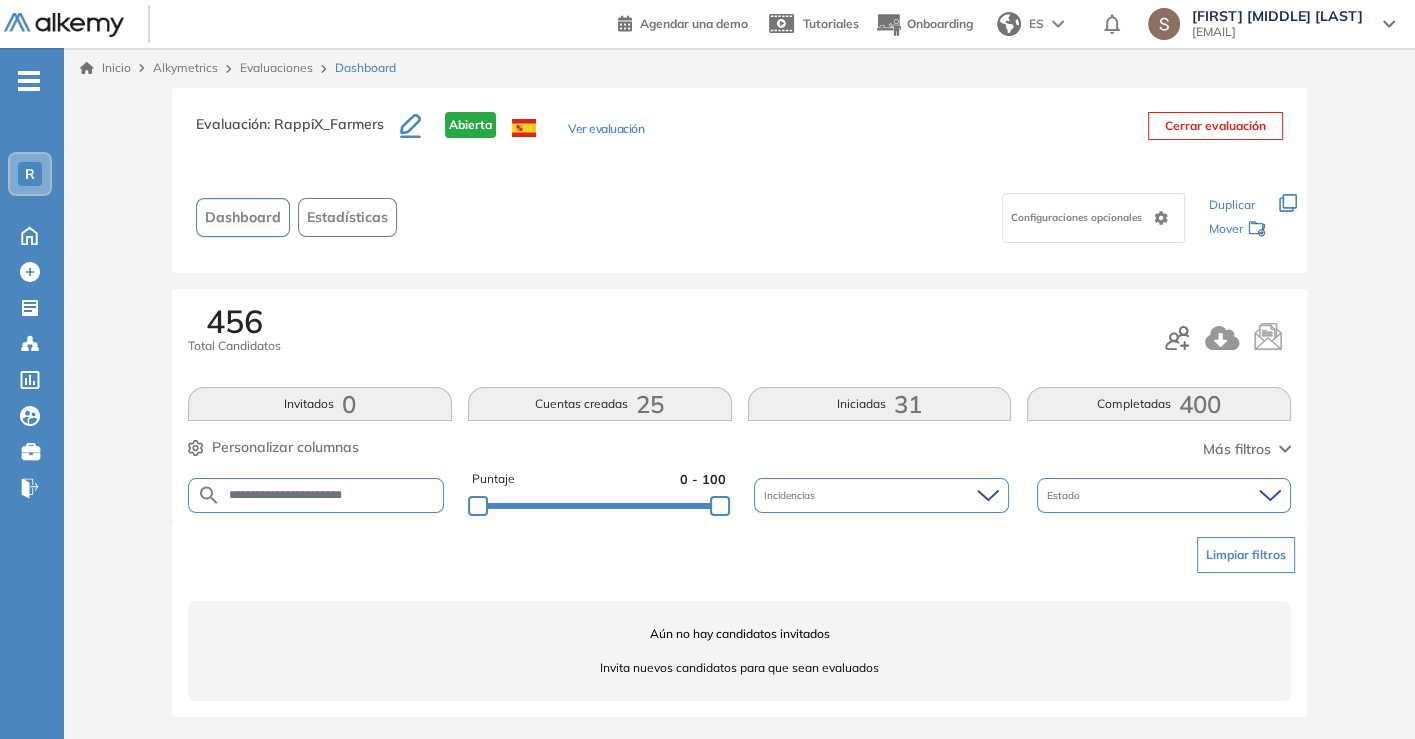 click on "**********" at bounding box center [332, 495] 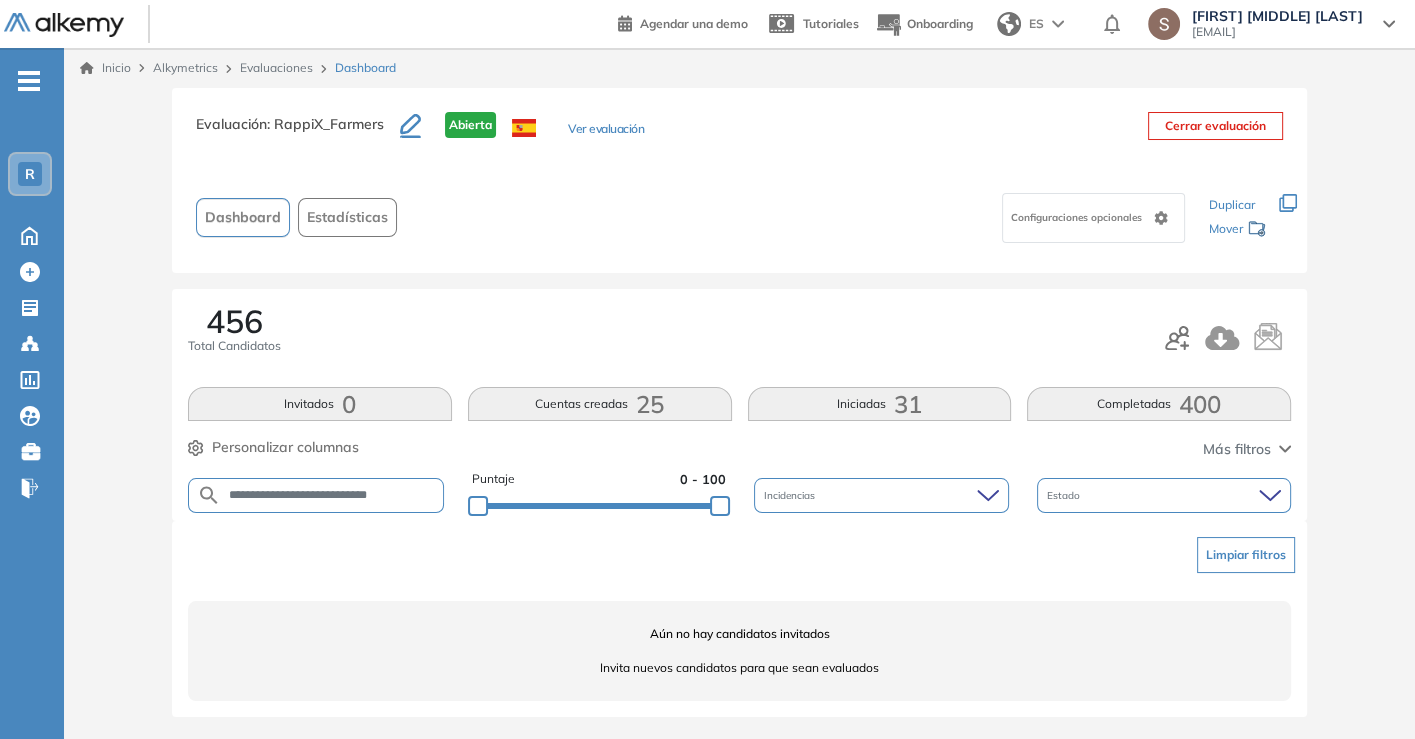 click on "**********" at bounding box center (332, 495) 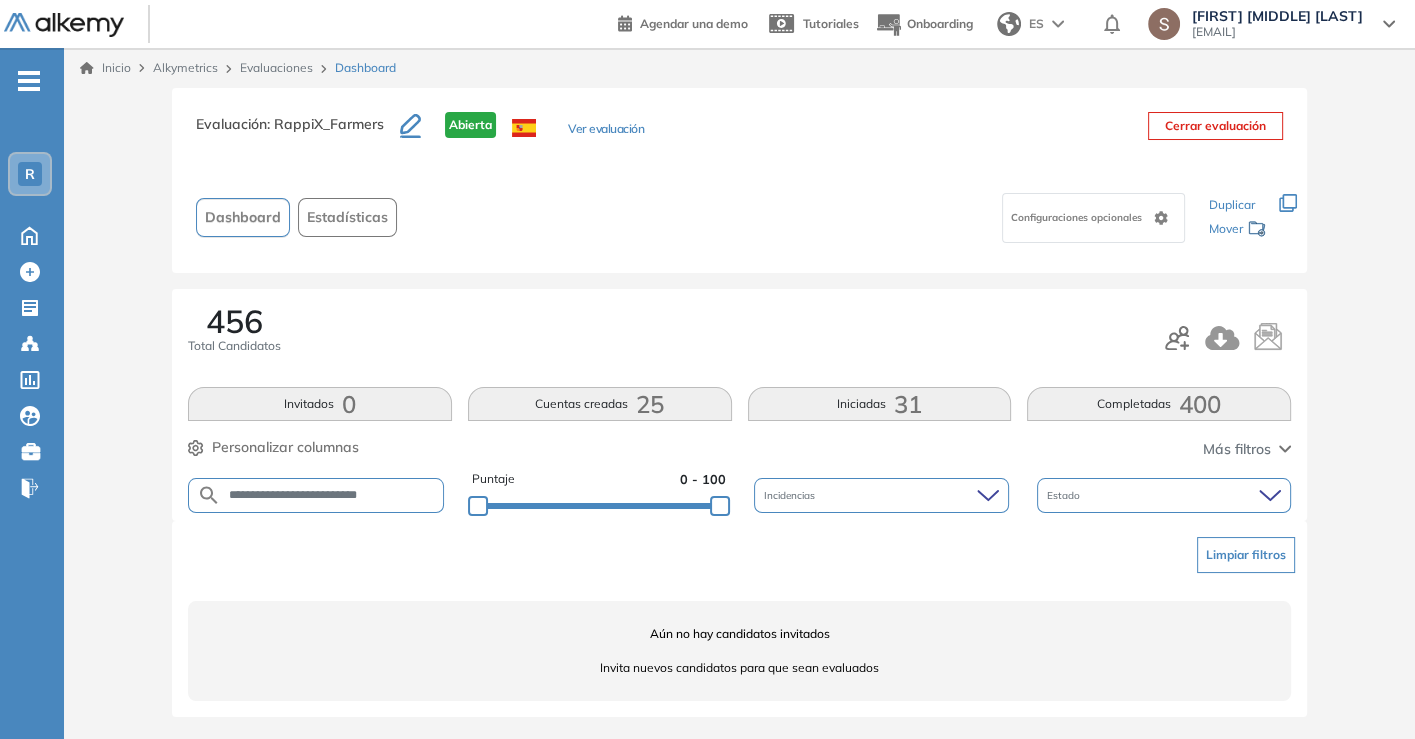 click on "**********" at bounding box center (332, 495) 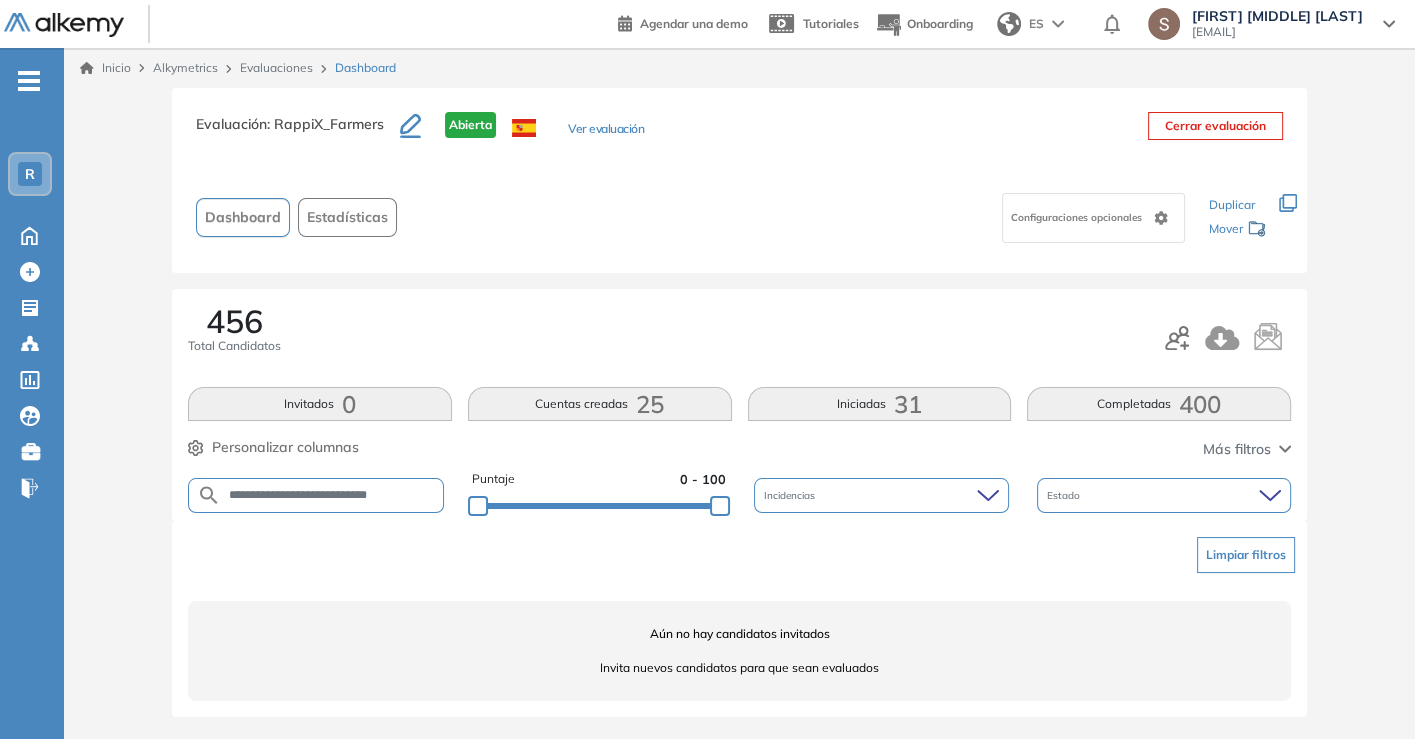 click on "**********" at bounding box center (332, 495) 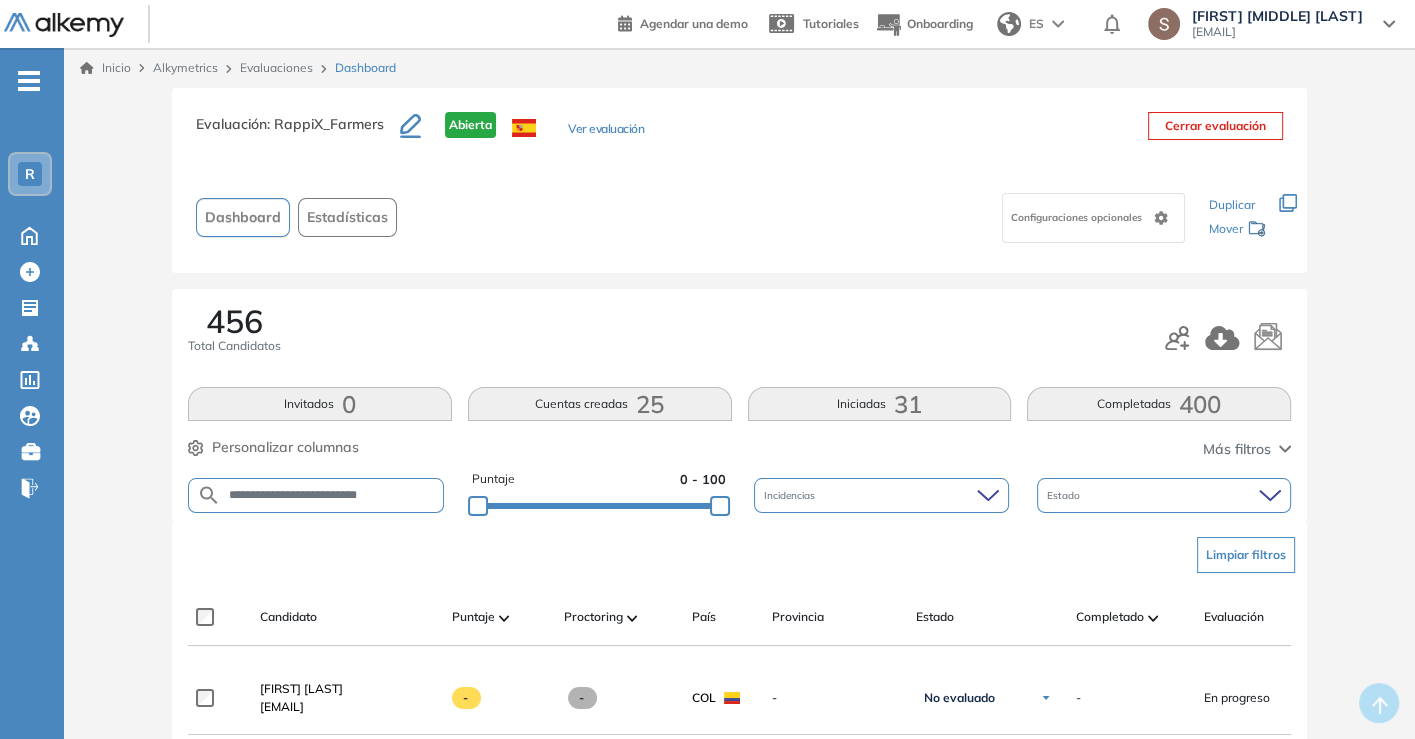 click on "**********" at bounding box center [332, 495] 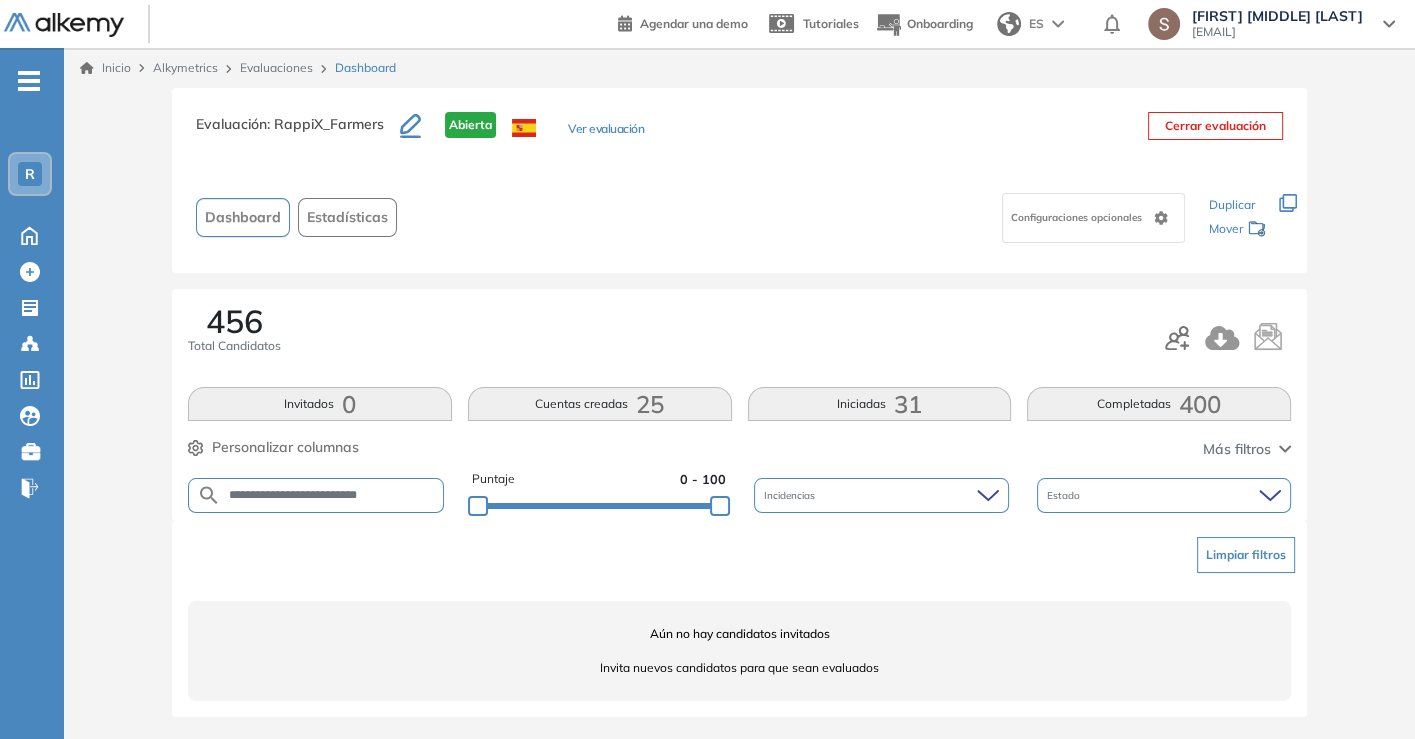 click on "**********" at bounding box center (332, 495) 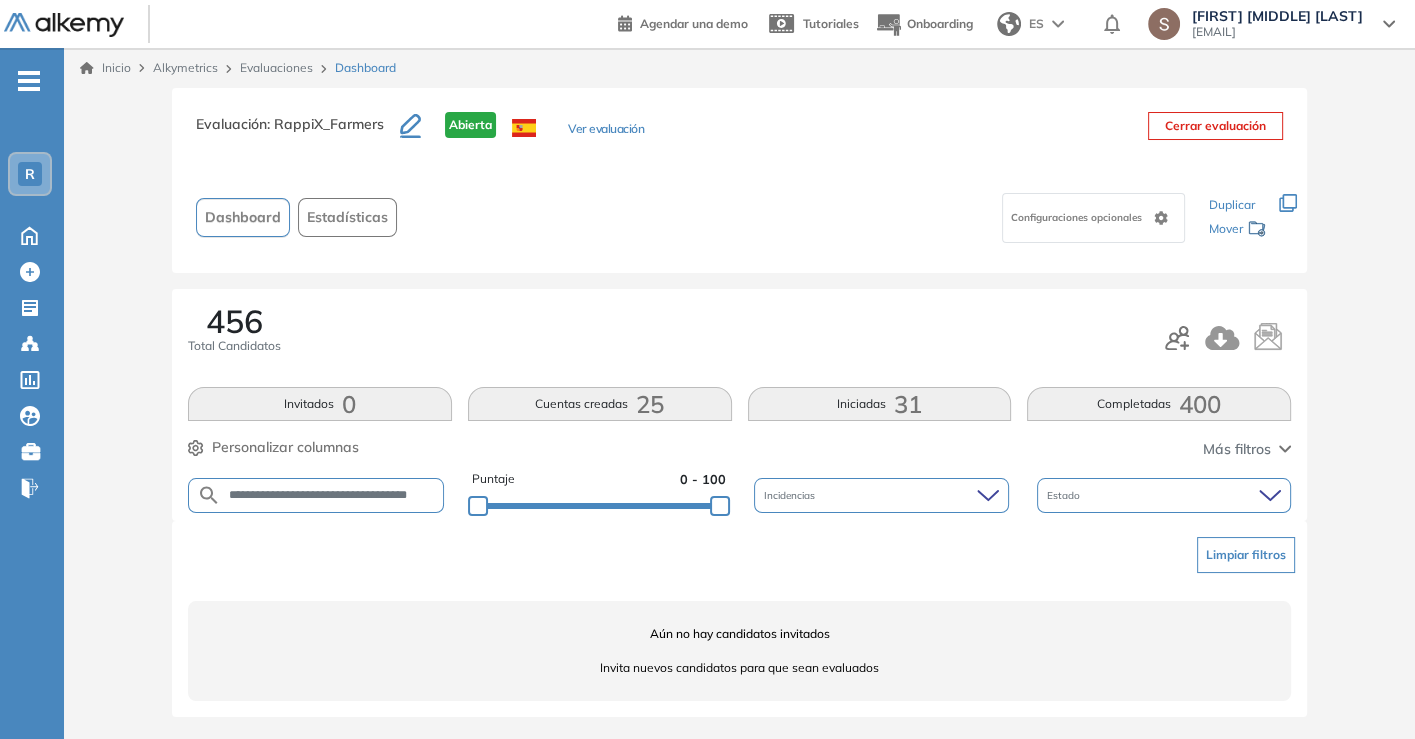 type on "**********" 